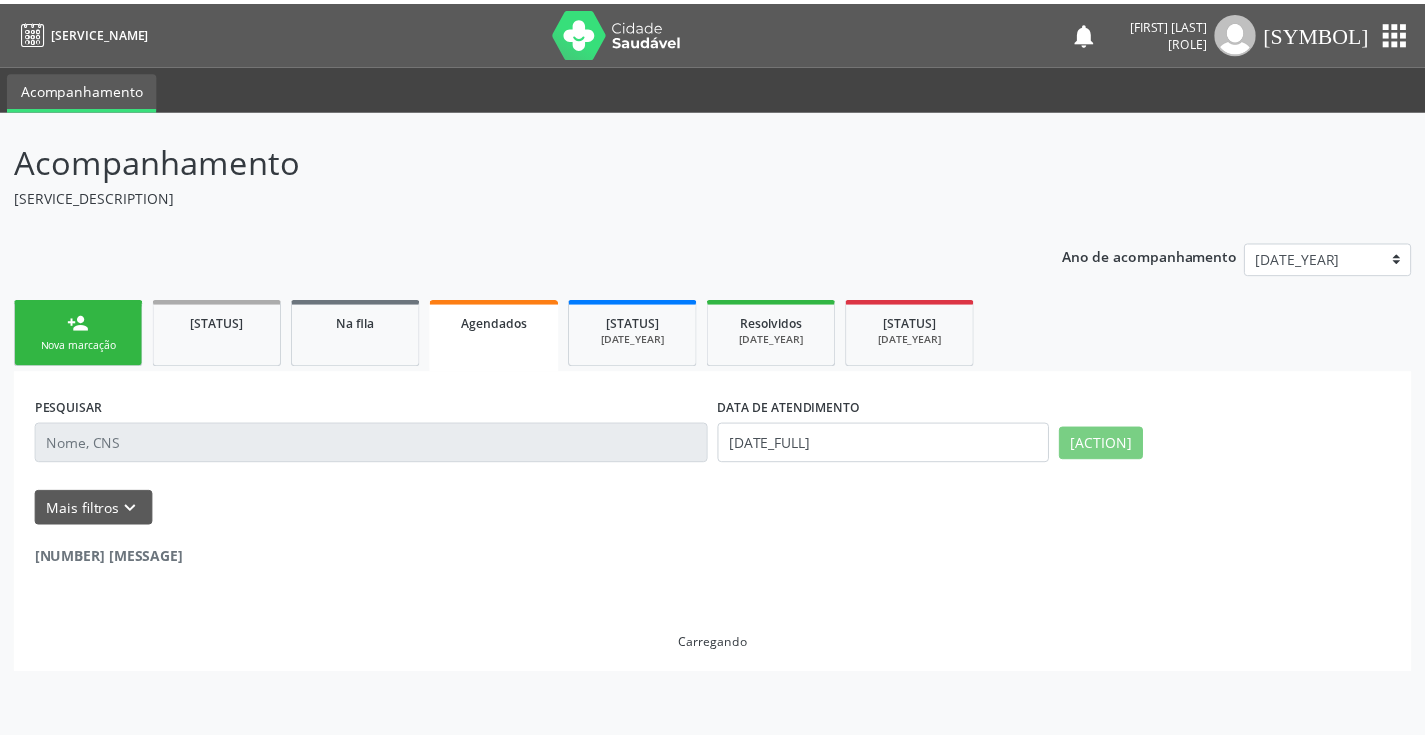 scroll, scrollTop: 0, scrollLeft: 0, axis: both 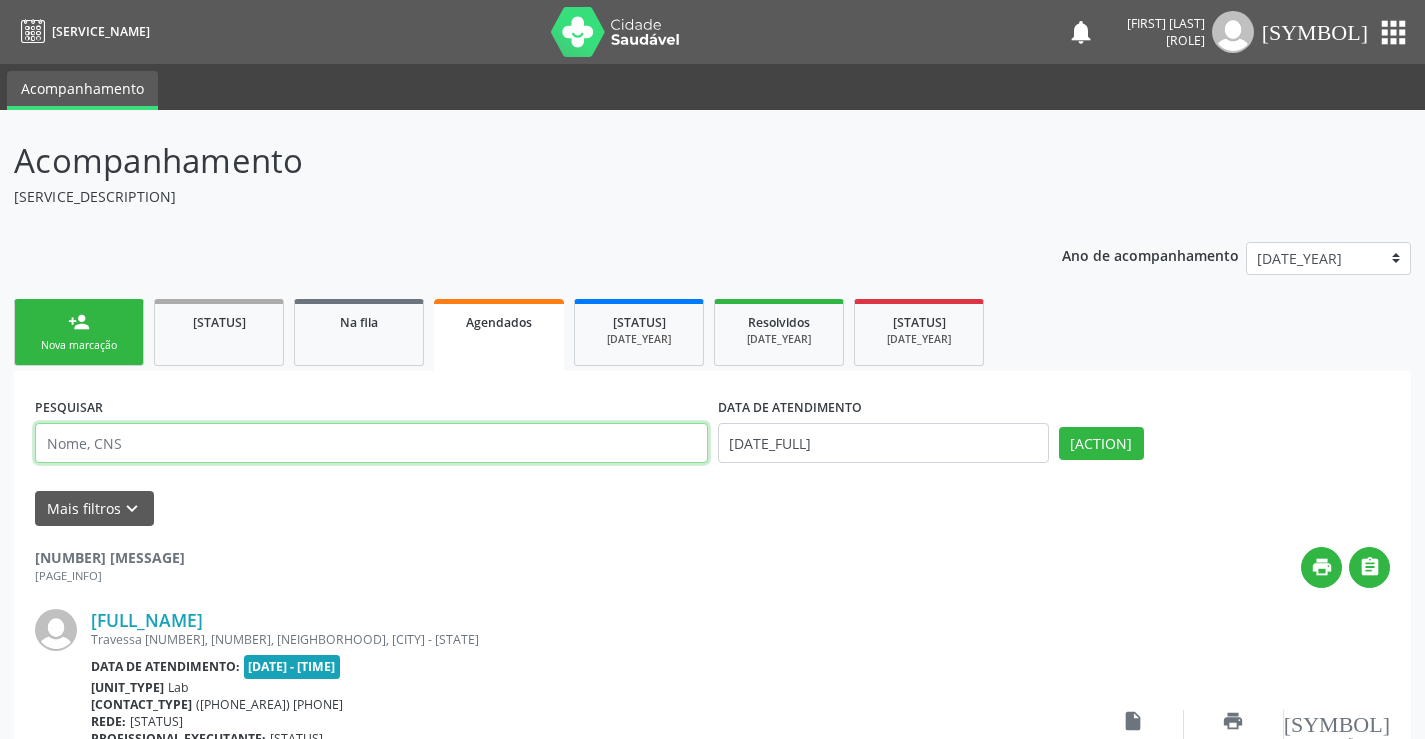click at bounding box center [371, 443] 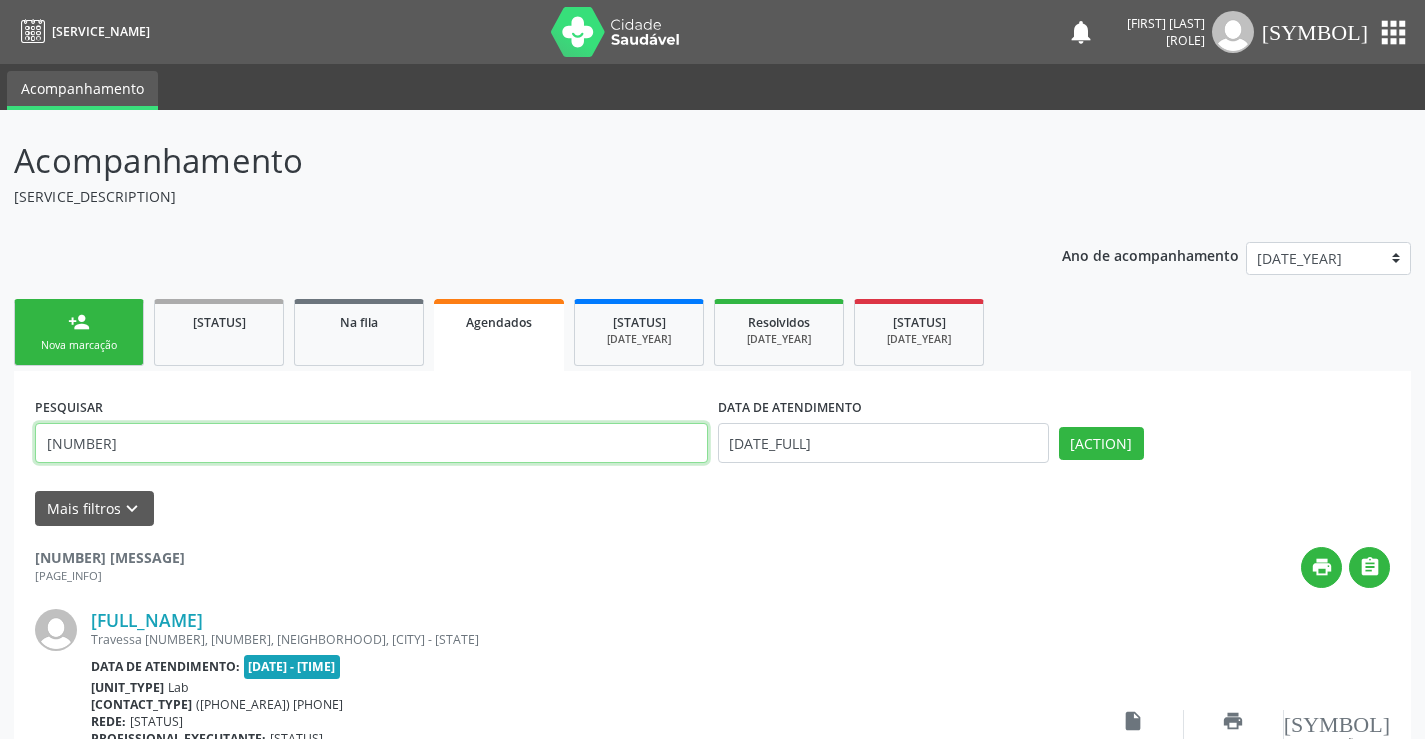 type on "[NUMBER]" 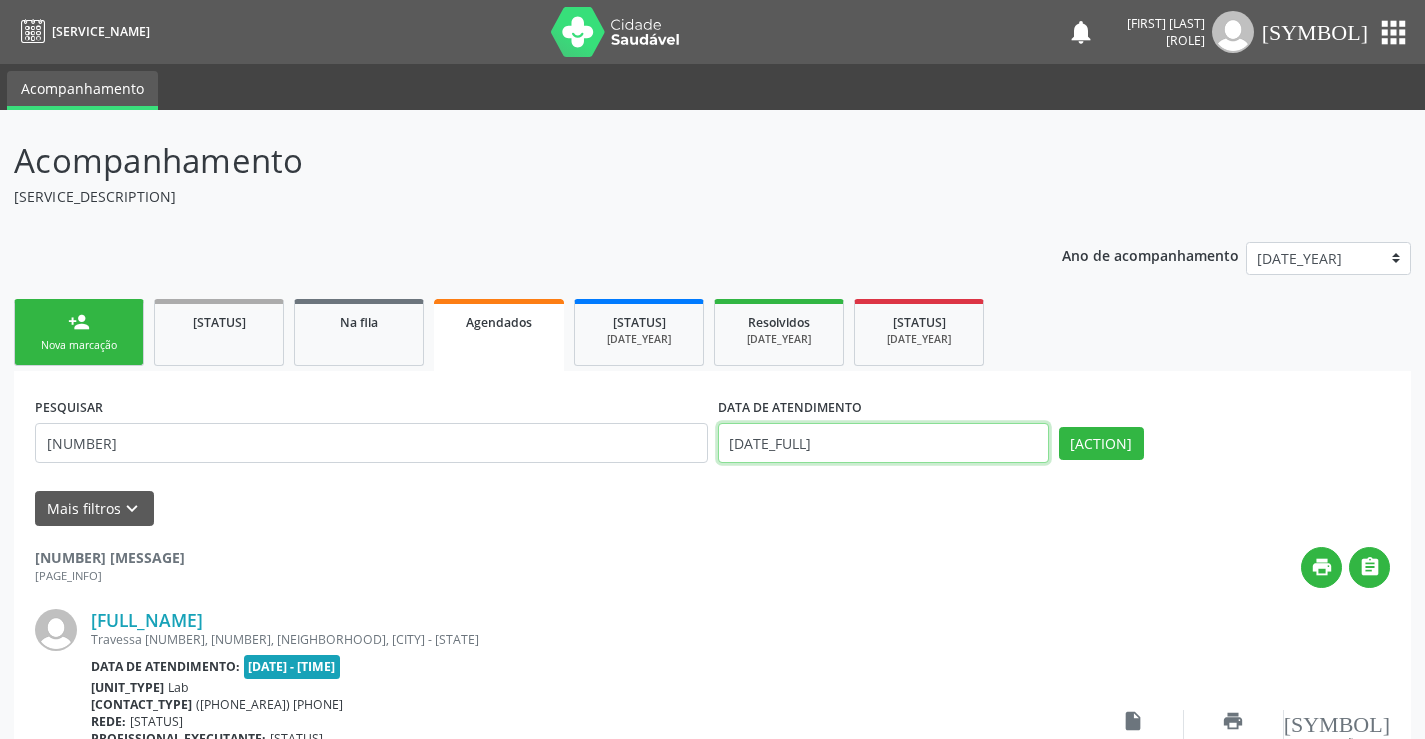 click on "[DATE_FULL]" at bounding box center (883, 443) 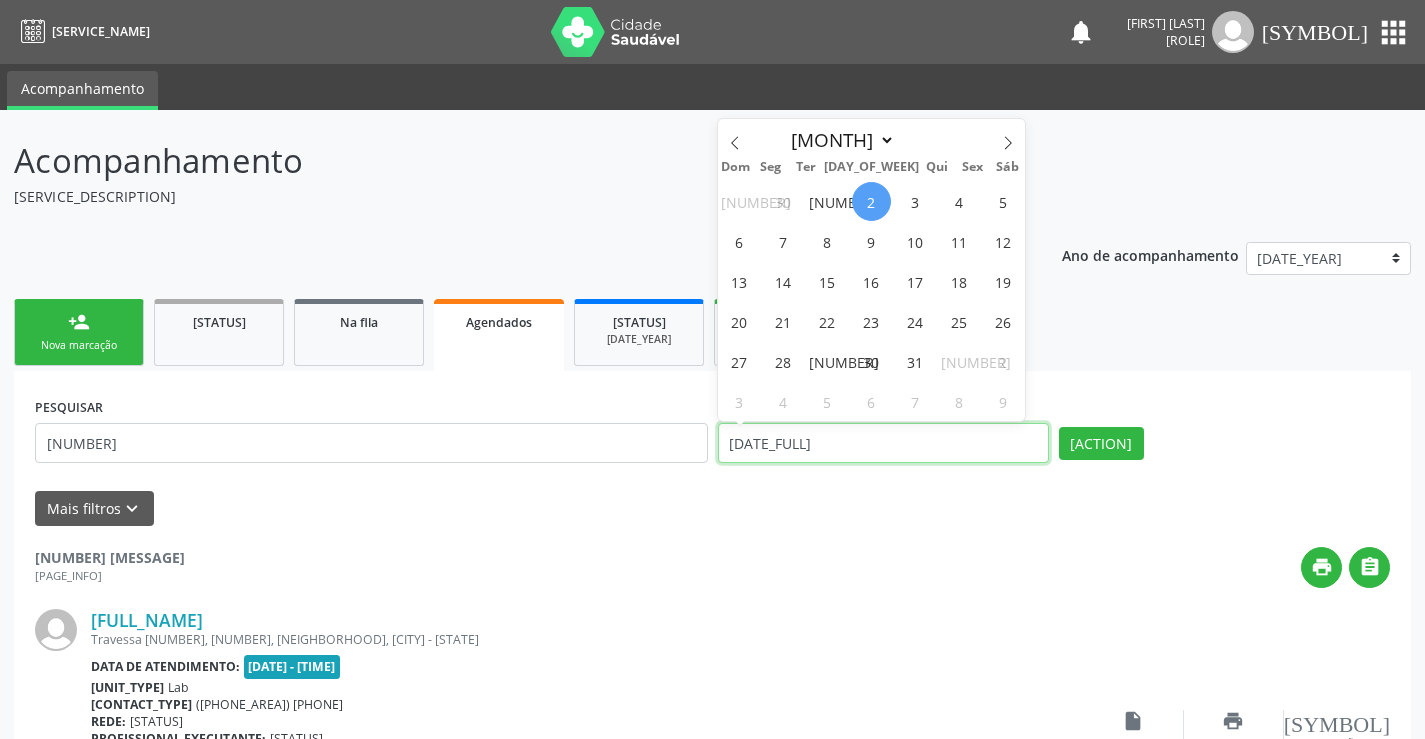 click on "[DATE_FULL]" at bounding box center [883, 443] 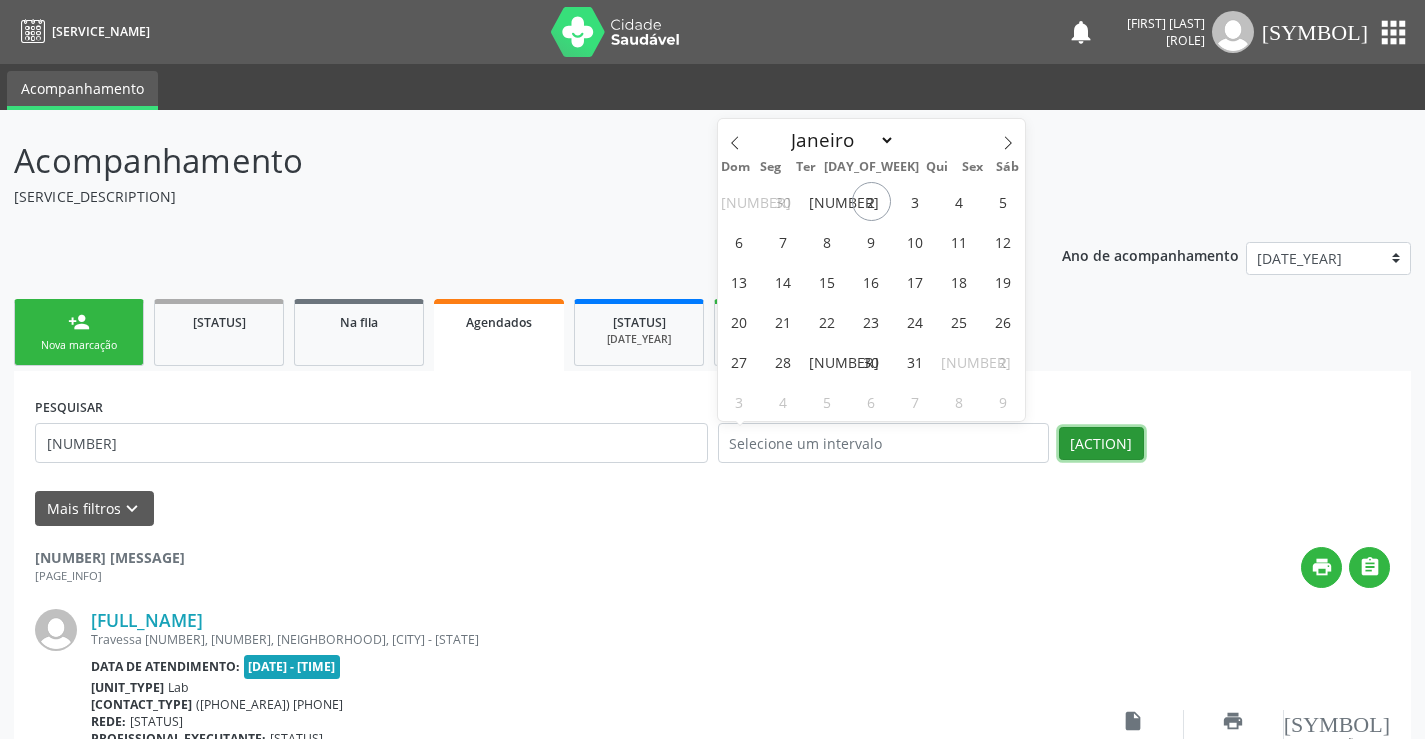 click on "[ACTION]" at bounding box center [1101, 444] 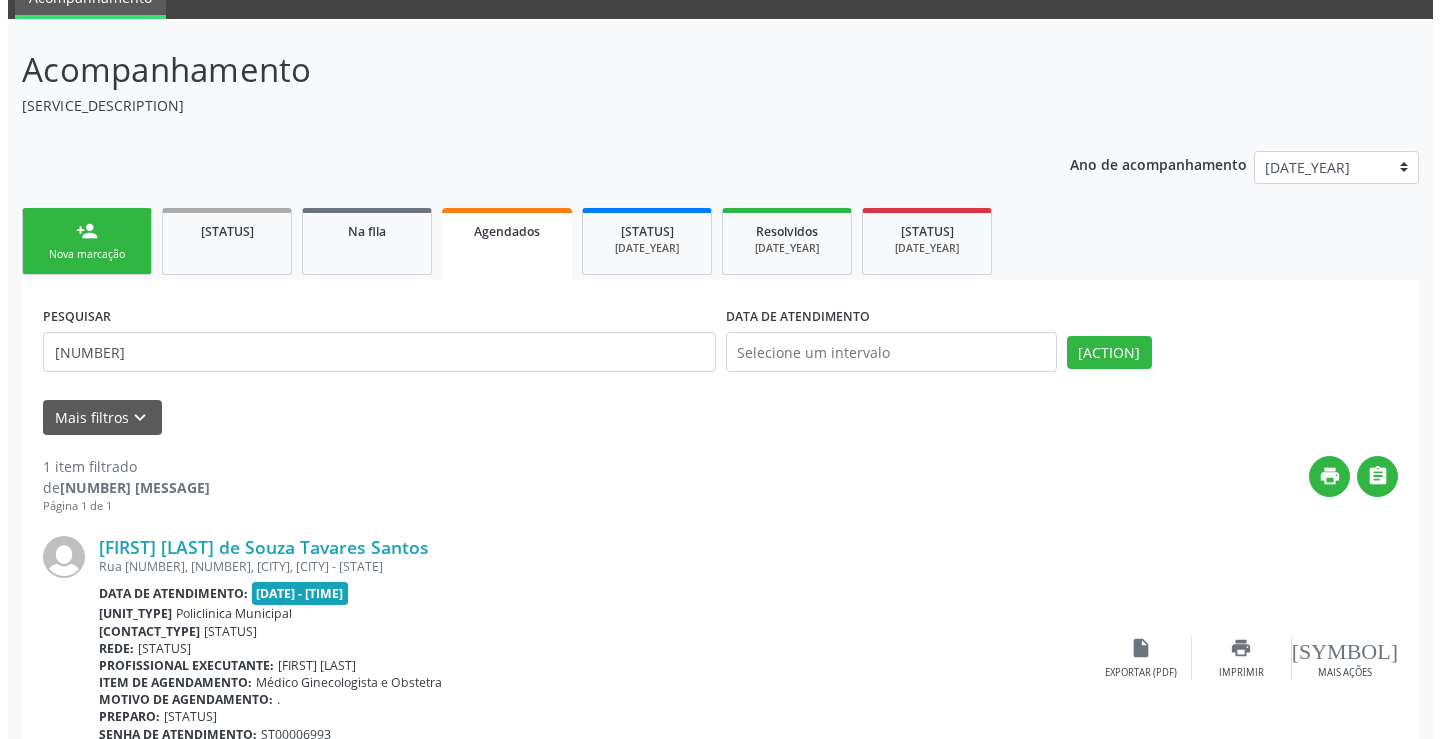 scroll, scrollTop: 89, scrollLeft: 0, axis: vertical 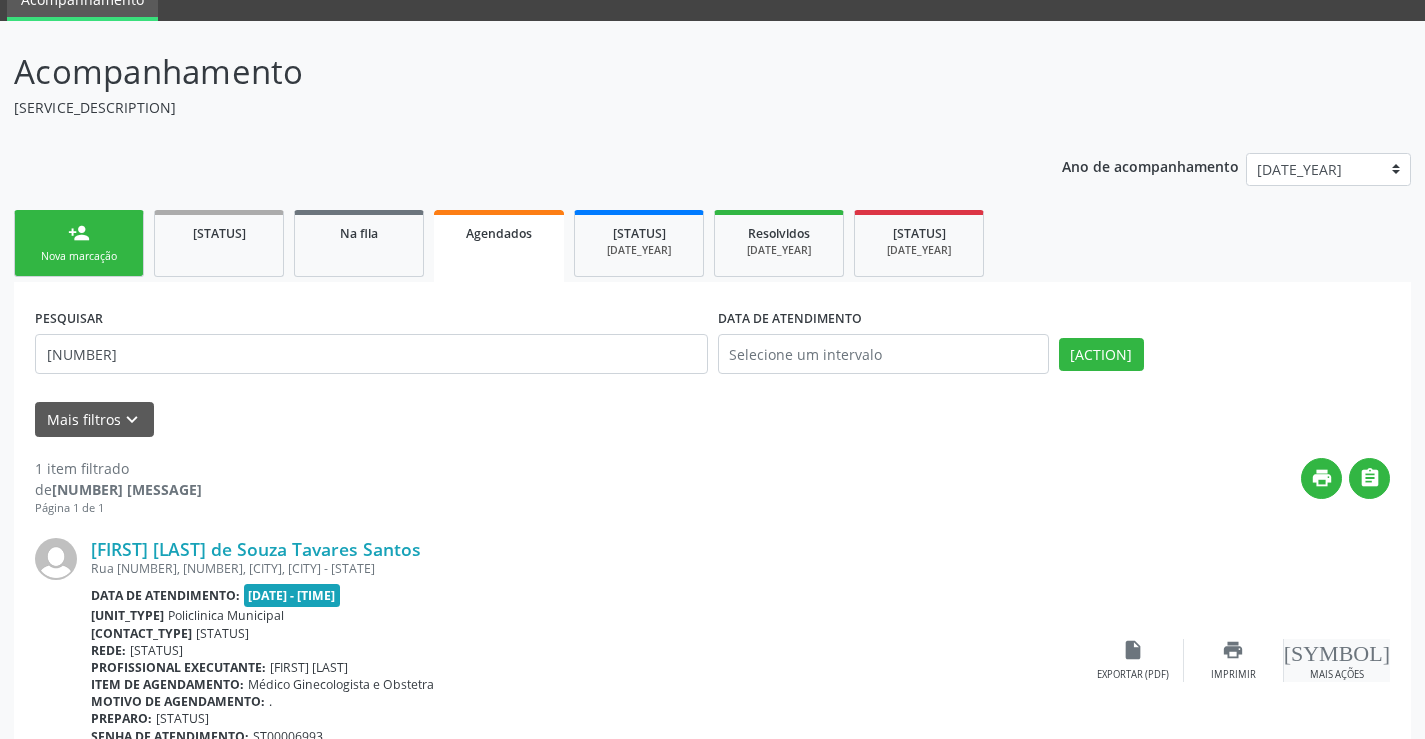 click on "[SYMBOL]" at bounding box center [1337, 650] 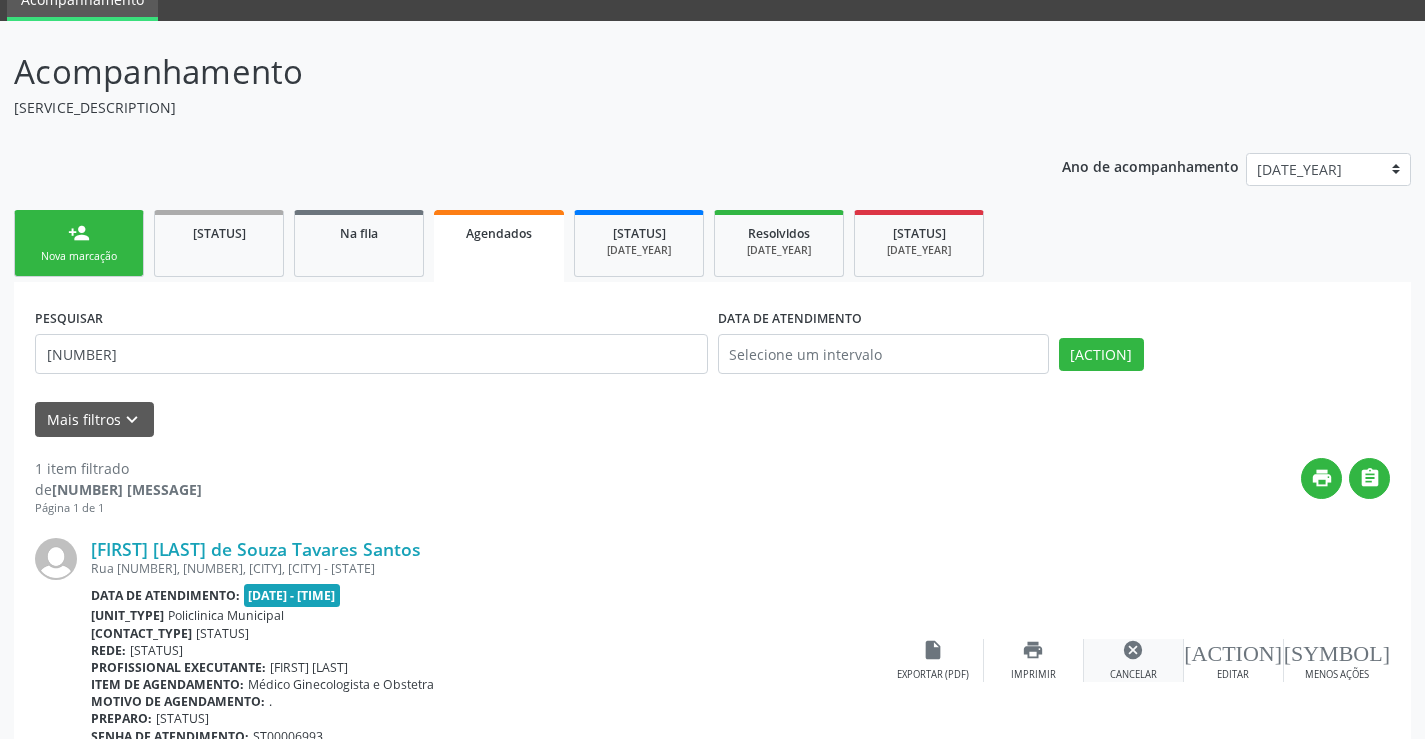 click on "cancel
Cancelar" at bounding box center (1134, 660) 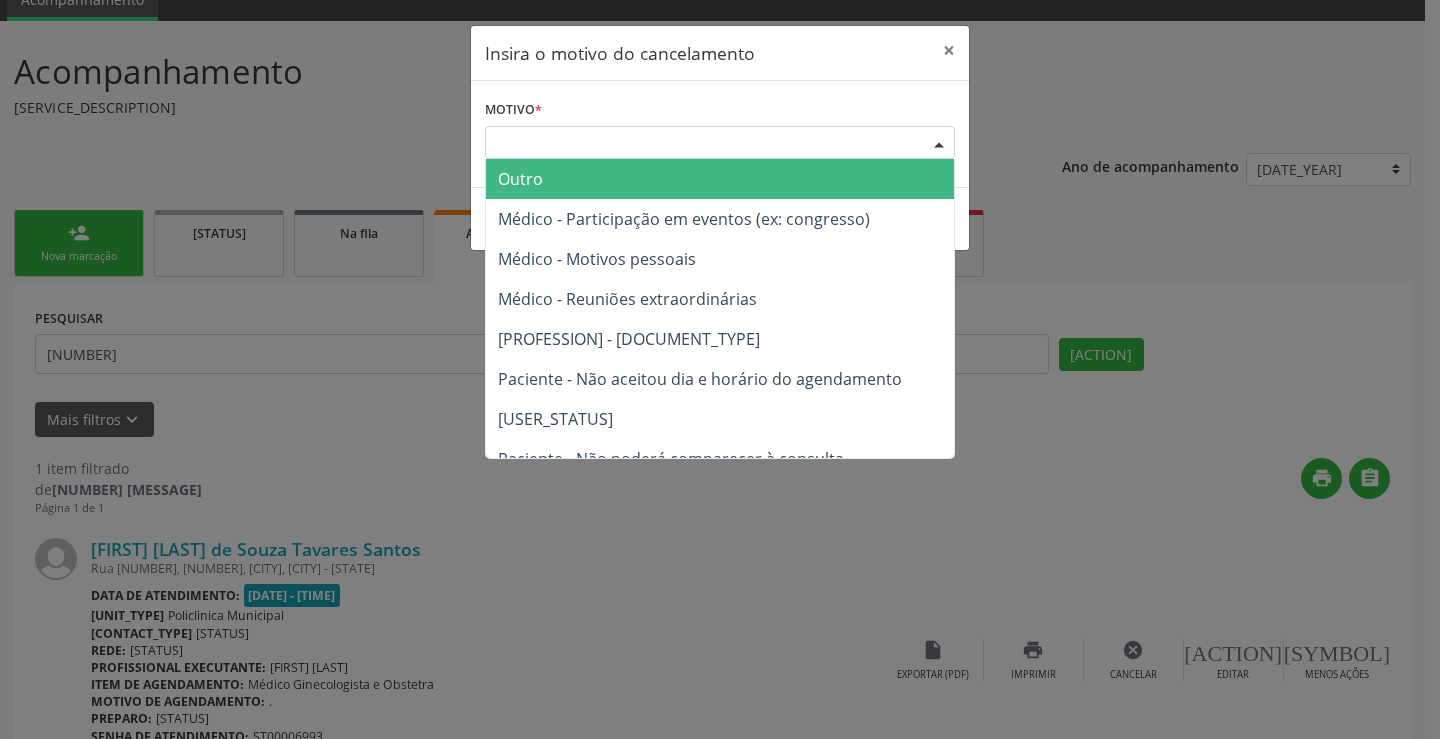 click at bounding box center (939, 144) 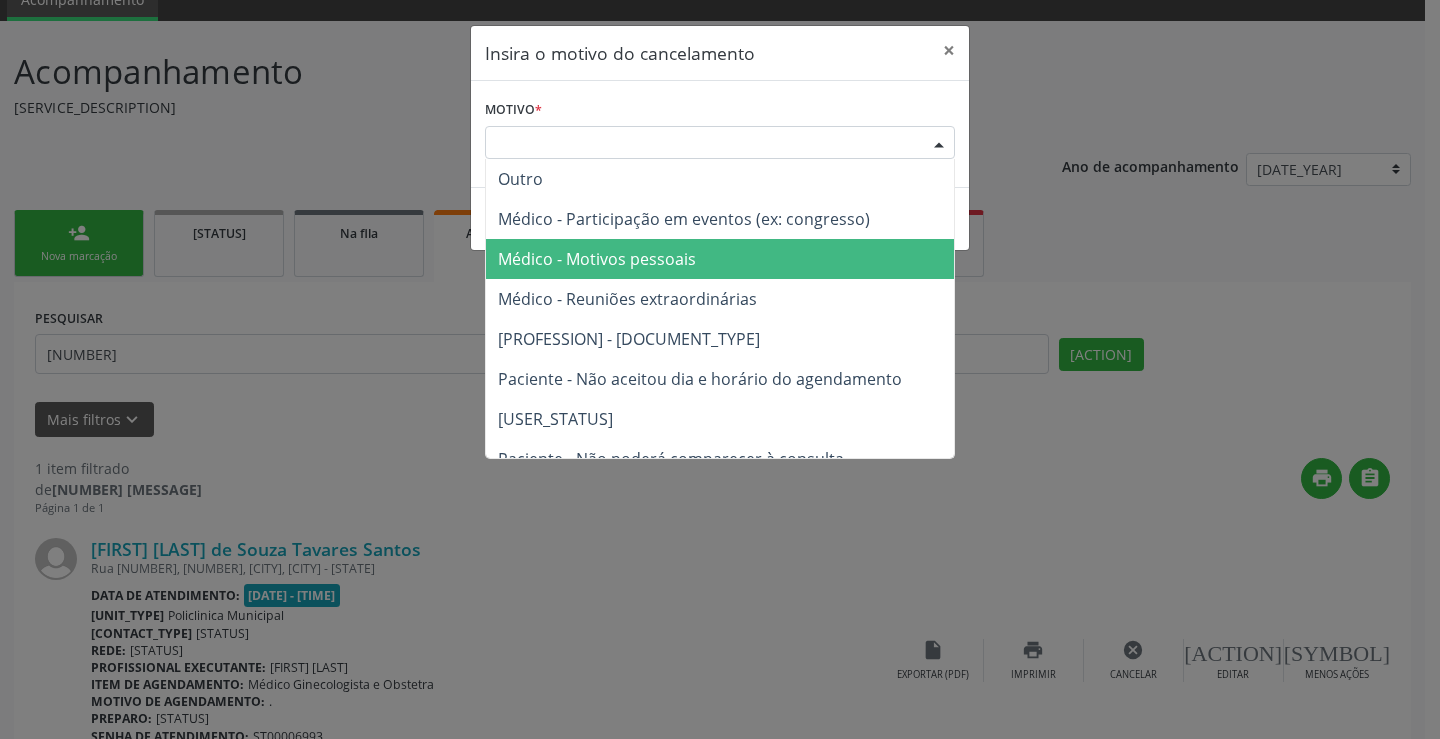 click on "Médico - Motivos pessoais" at bounding box center [597, 259] 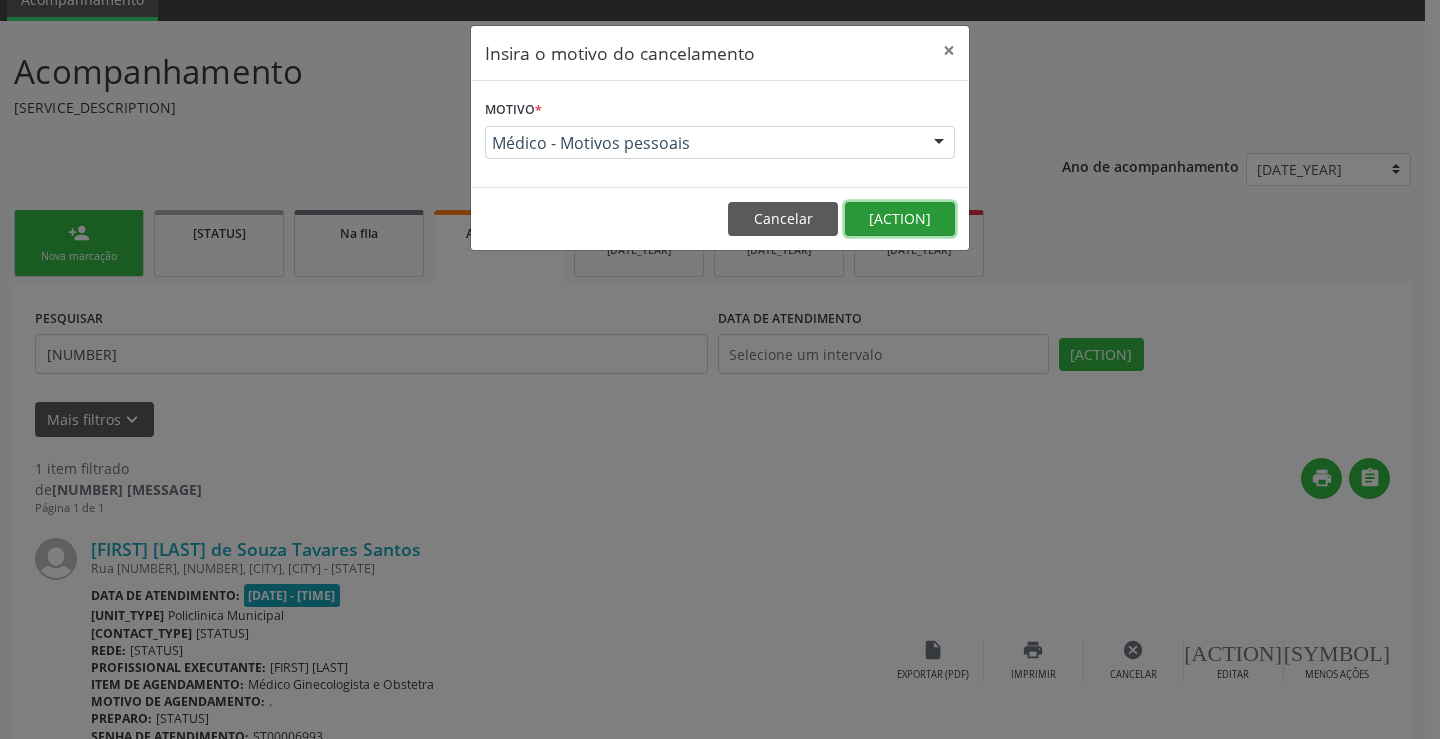 click on "[ACTION]" at bounding box center (900, 219) 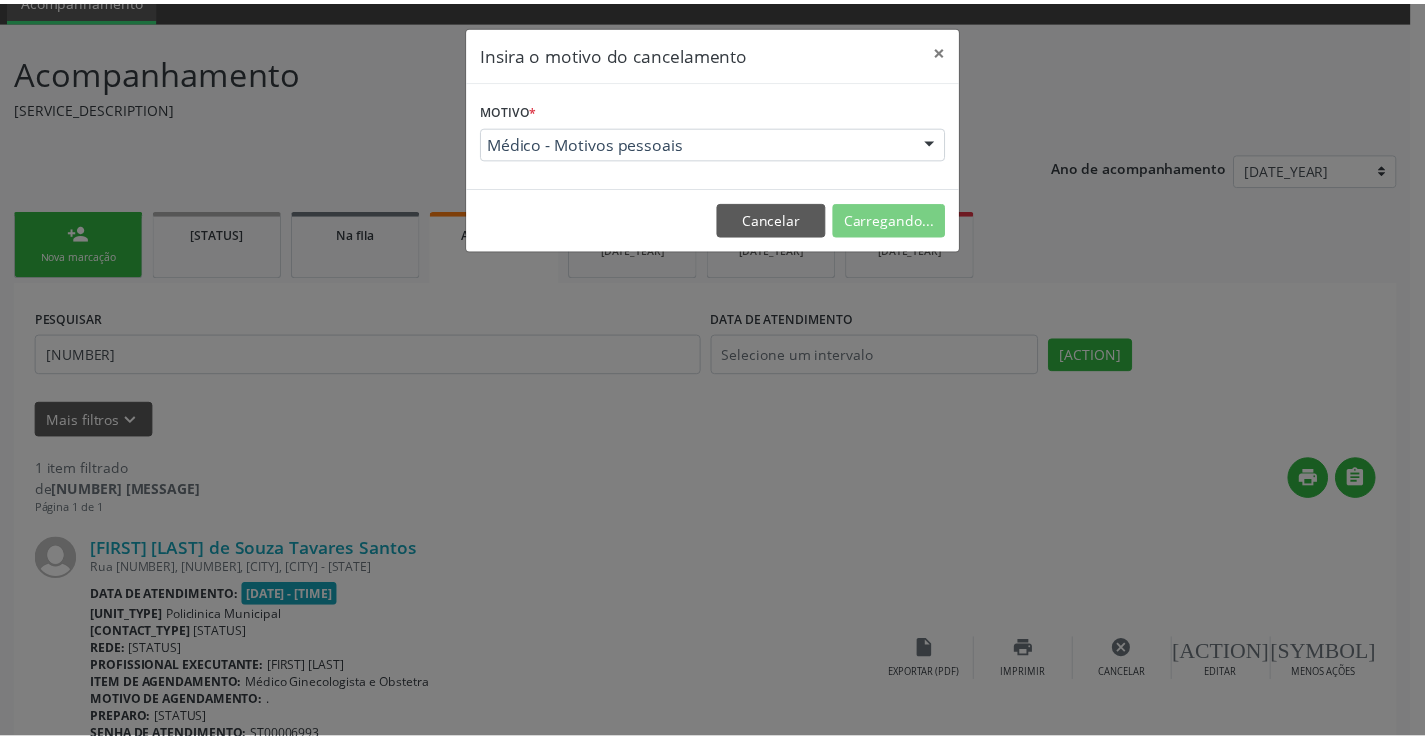 scroll, scrollTop: 0, scrollLeft: 0, axis: both 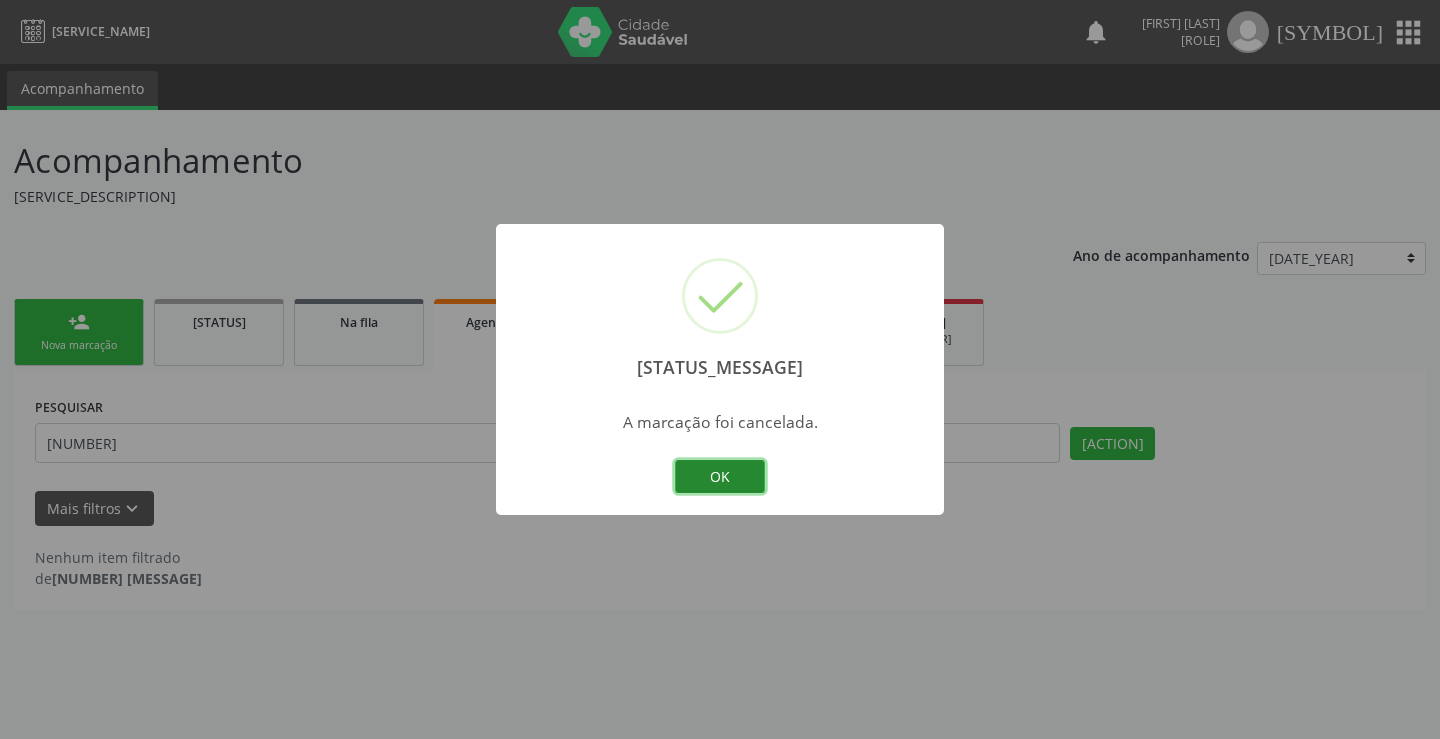 click on "OK" at bounding box center (720, 477) 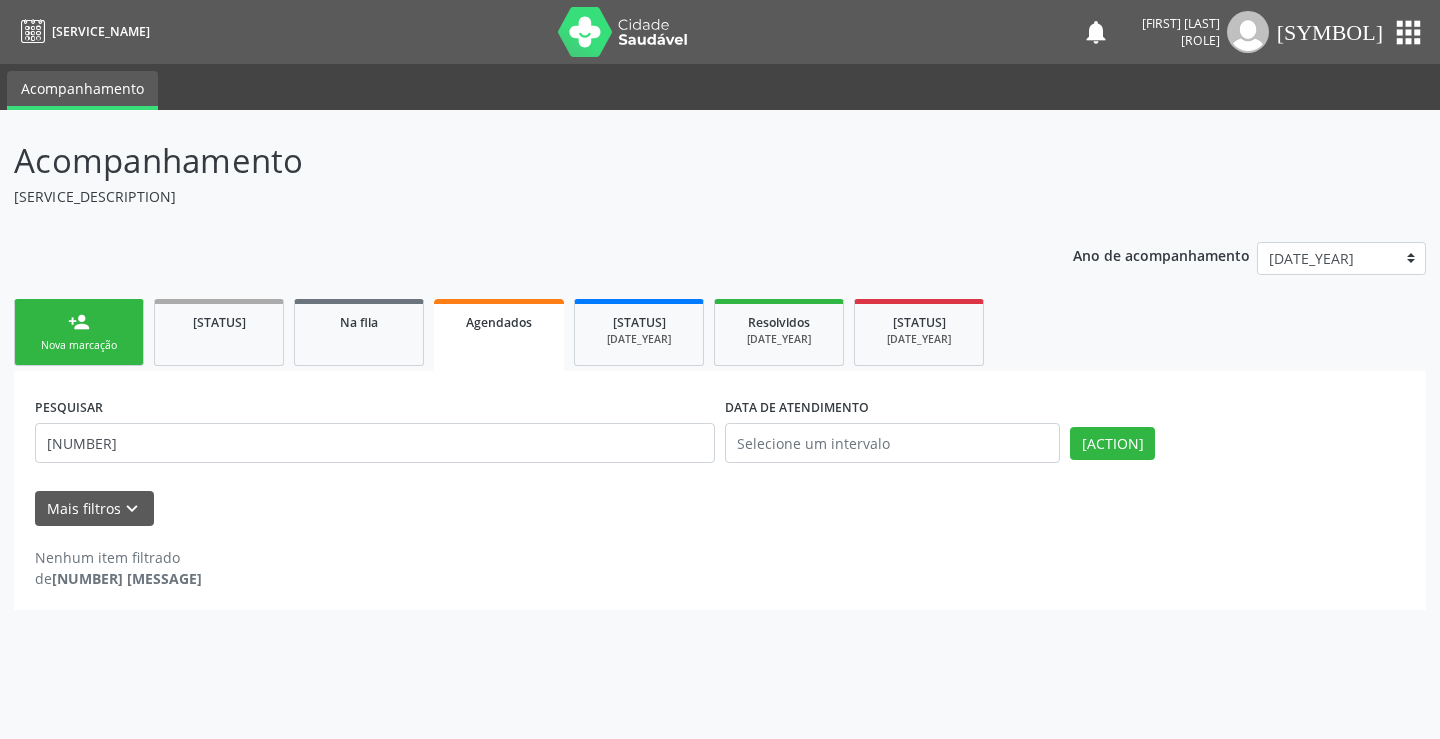click on "Nova marcação" at bounding box center (79, 345) 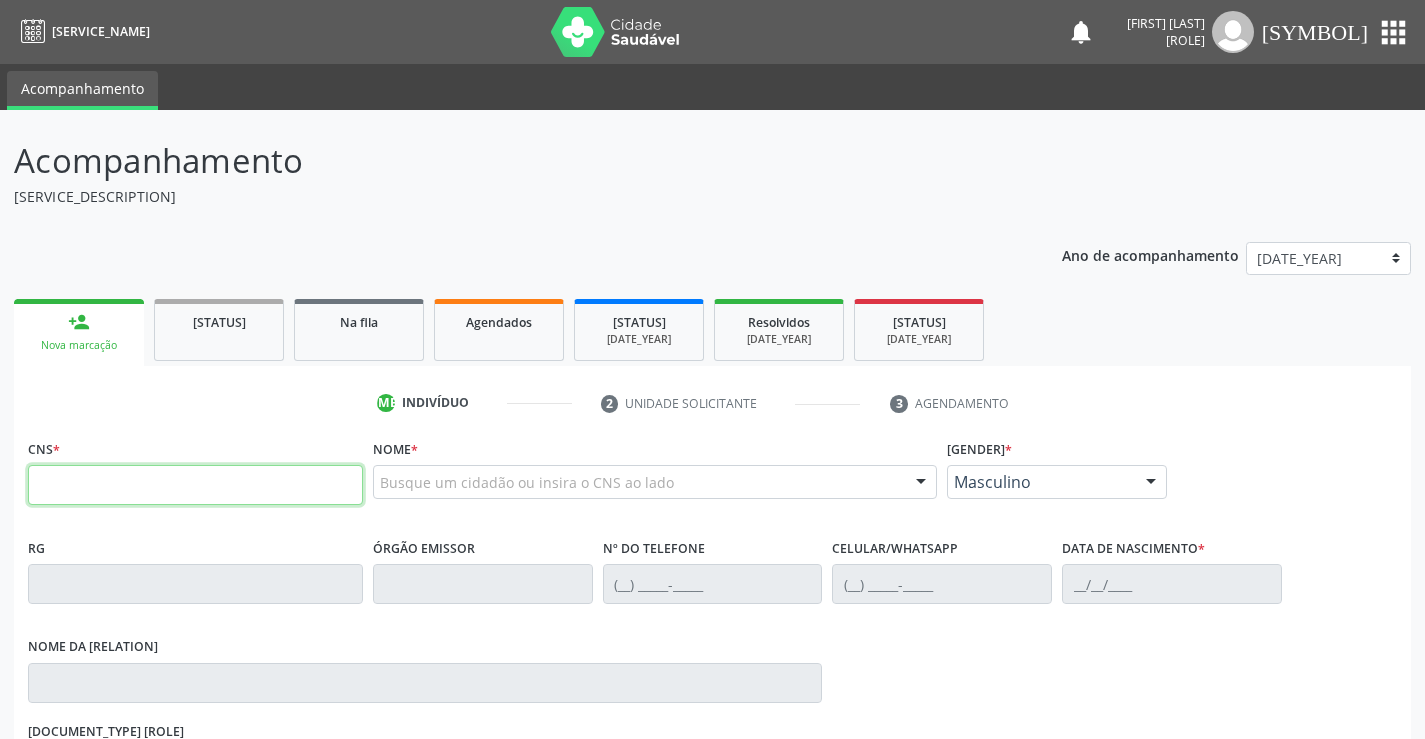 click at bounding box center [195, 485] 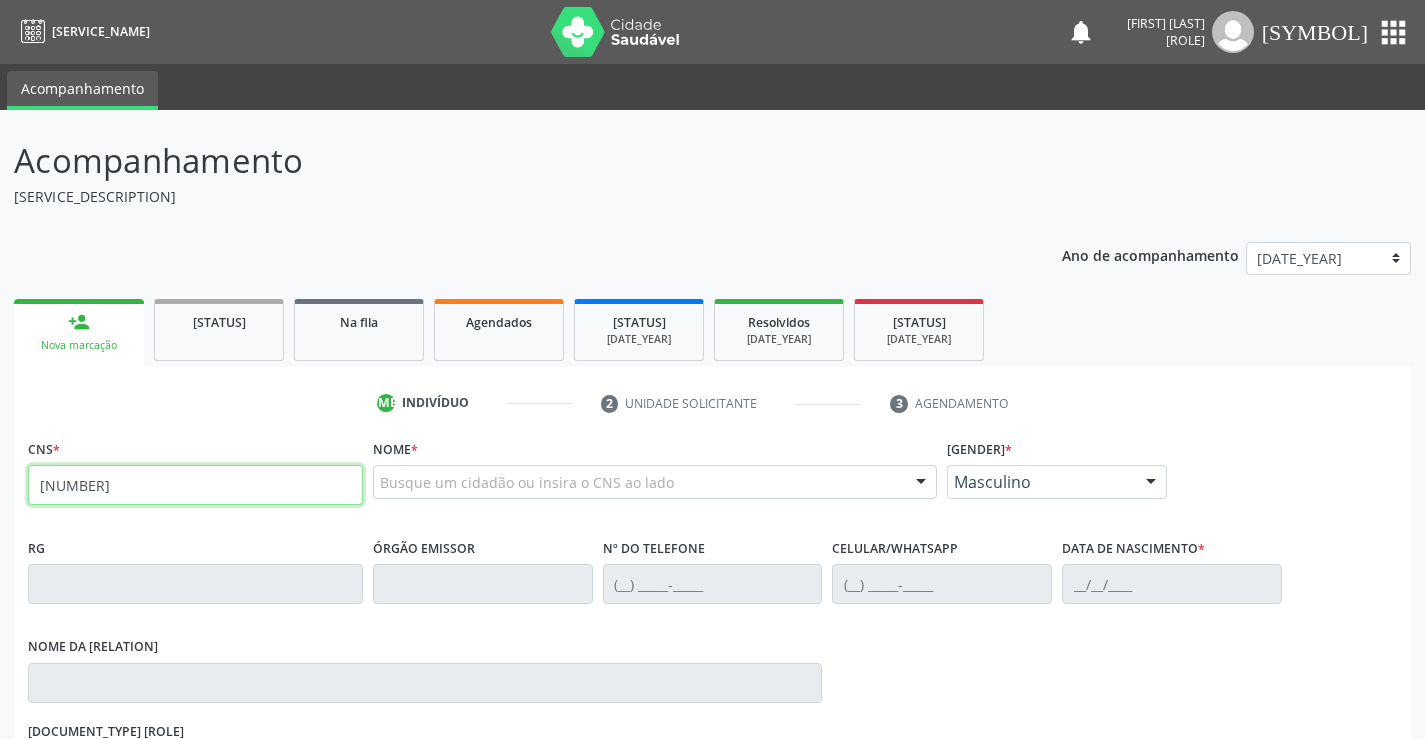 type on "[NUMBER]" 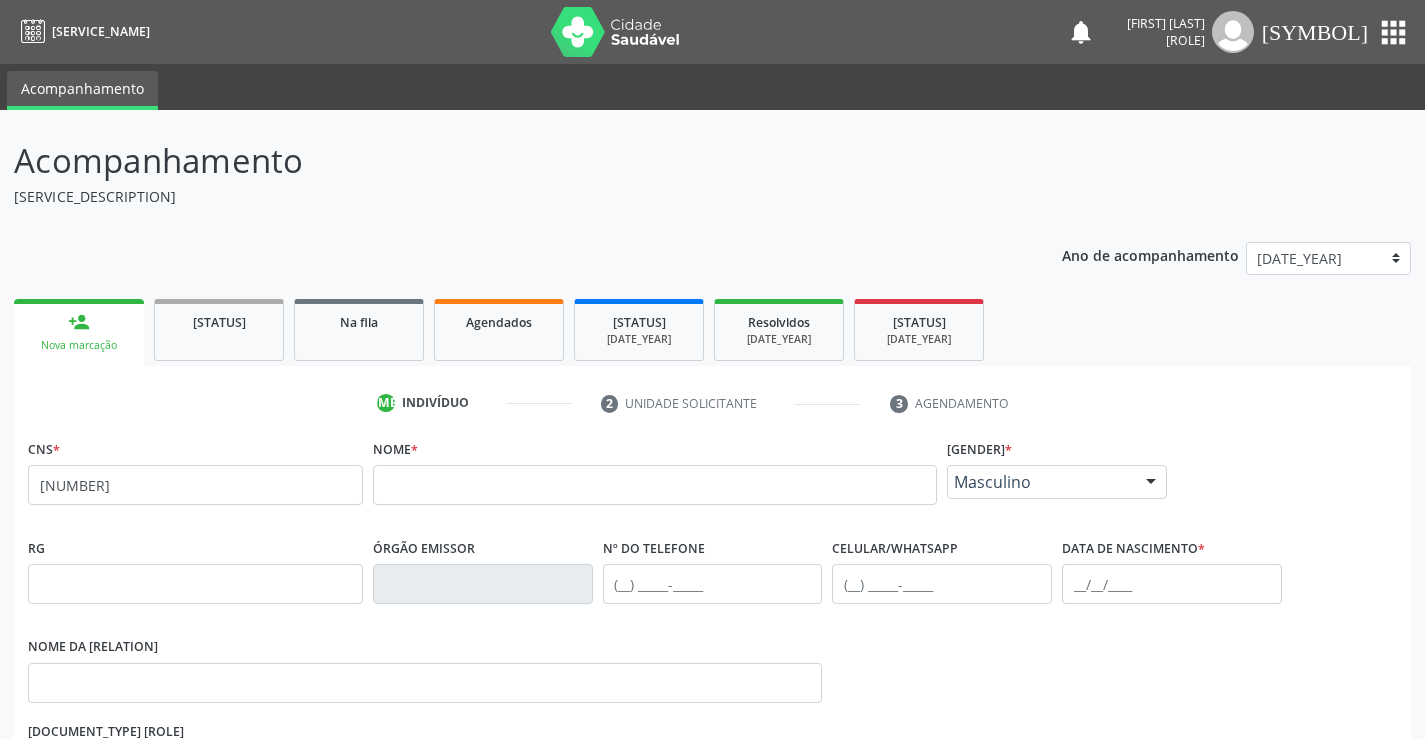 click on "none" at bounding box center (309, 482) 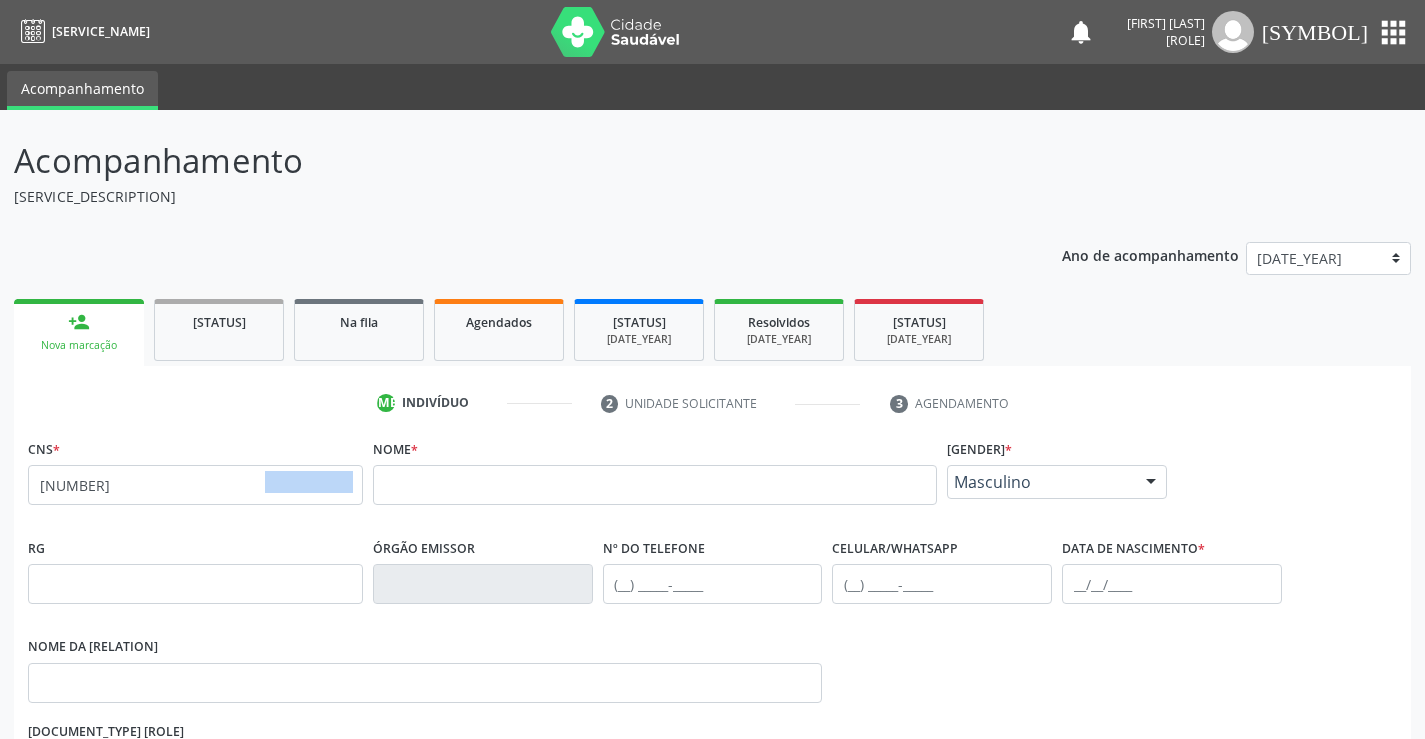 click on "none" at bounding box center [309, 482] 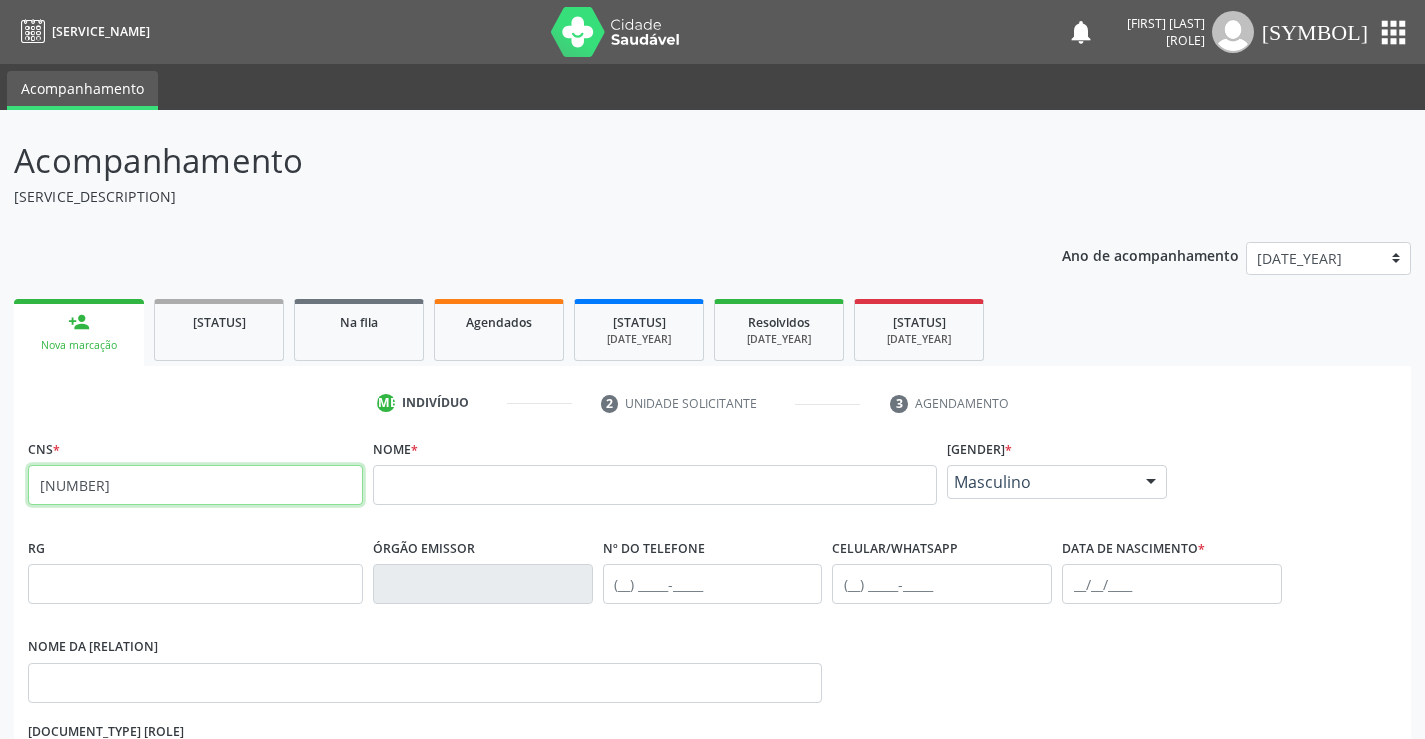 click on "[NUMBER]" at bounding box center [195, 485] 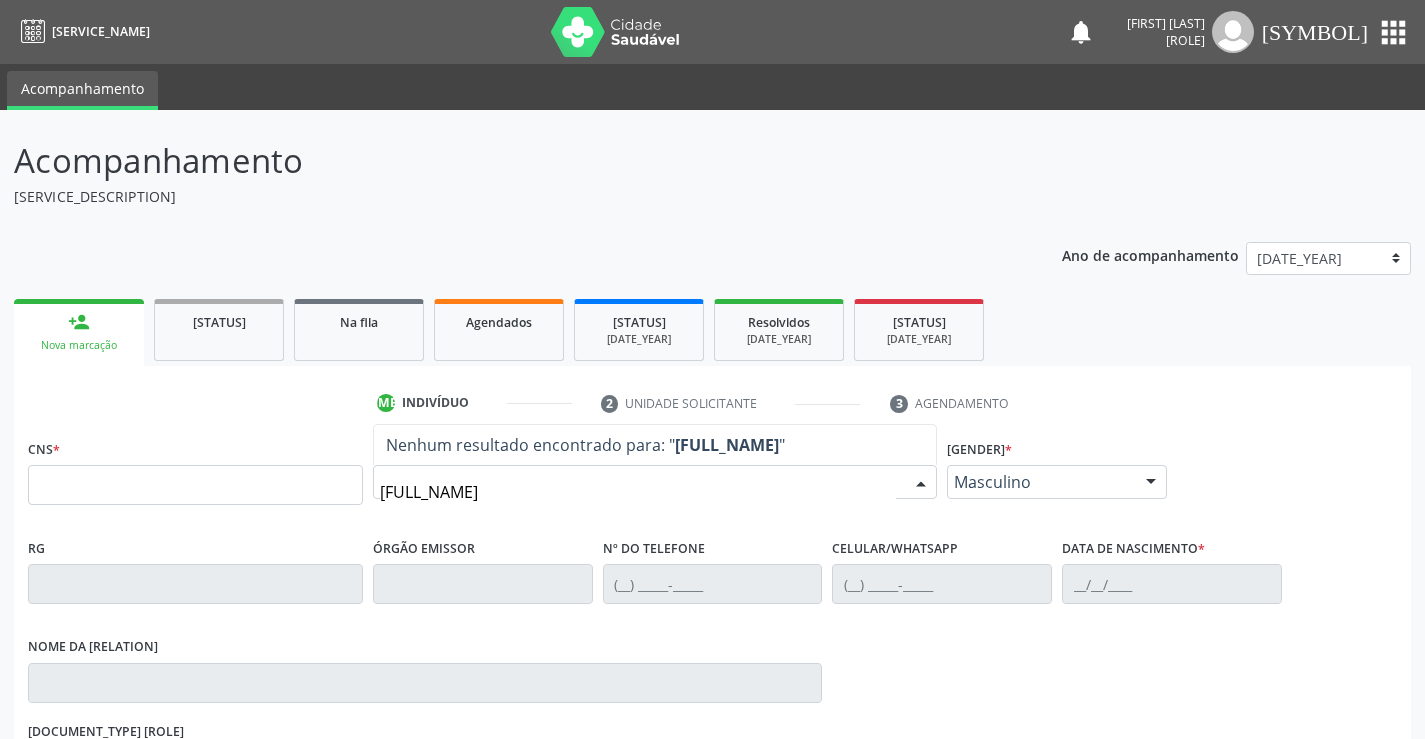 click on "[FULL_NAME]" at bounding box center [638, 492] 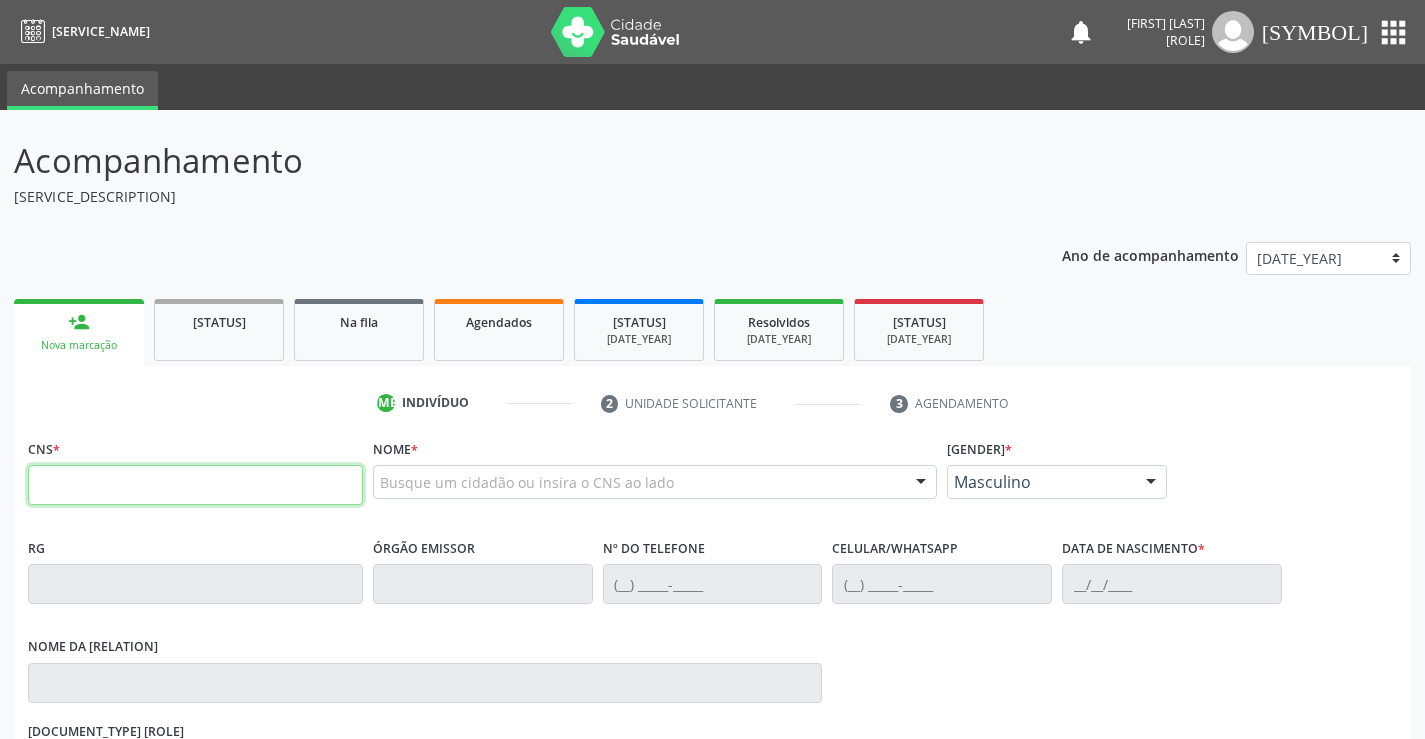 click at bounding box center (195, 485) 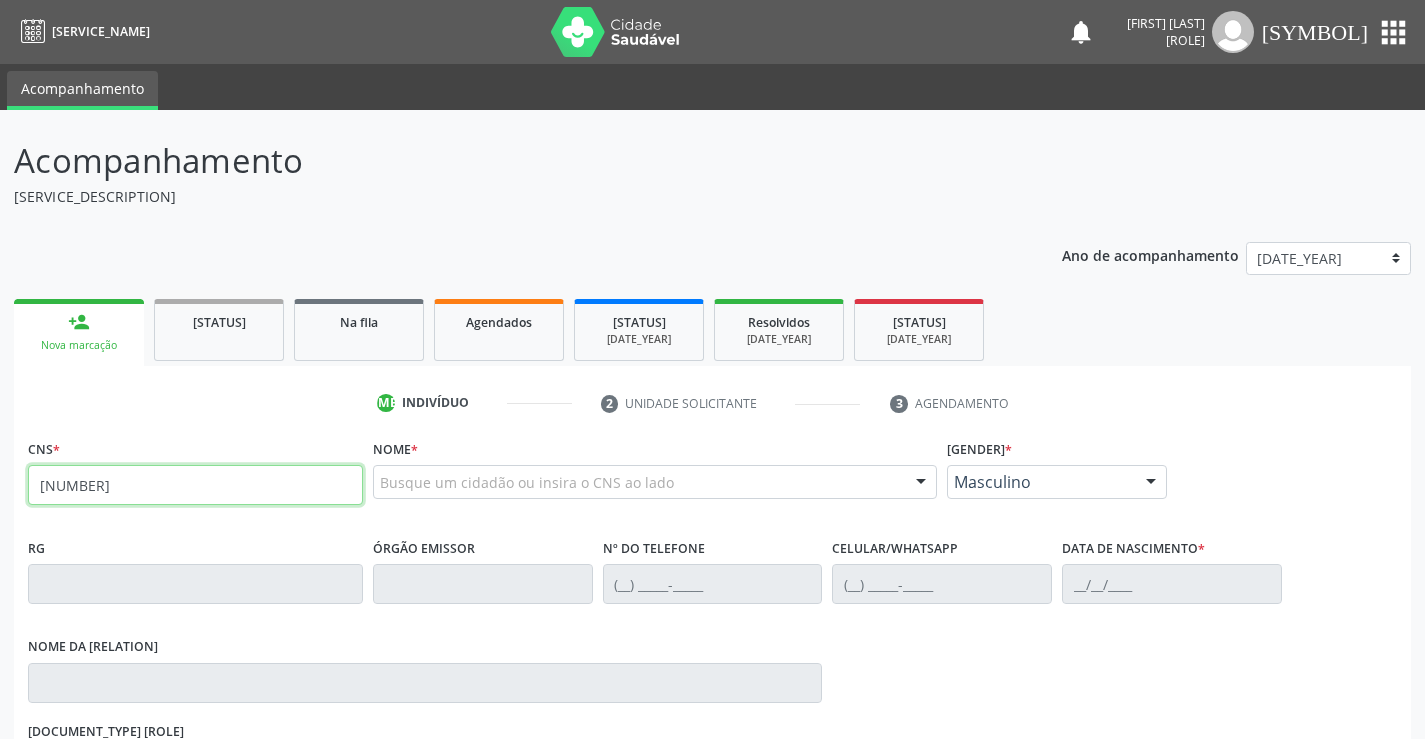 type on "[NUMBER]" 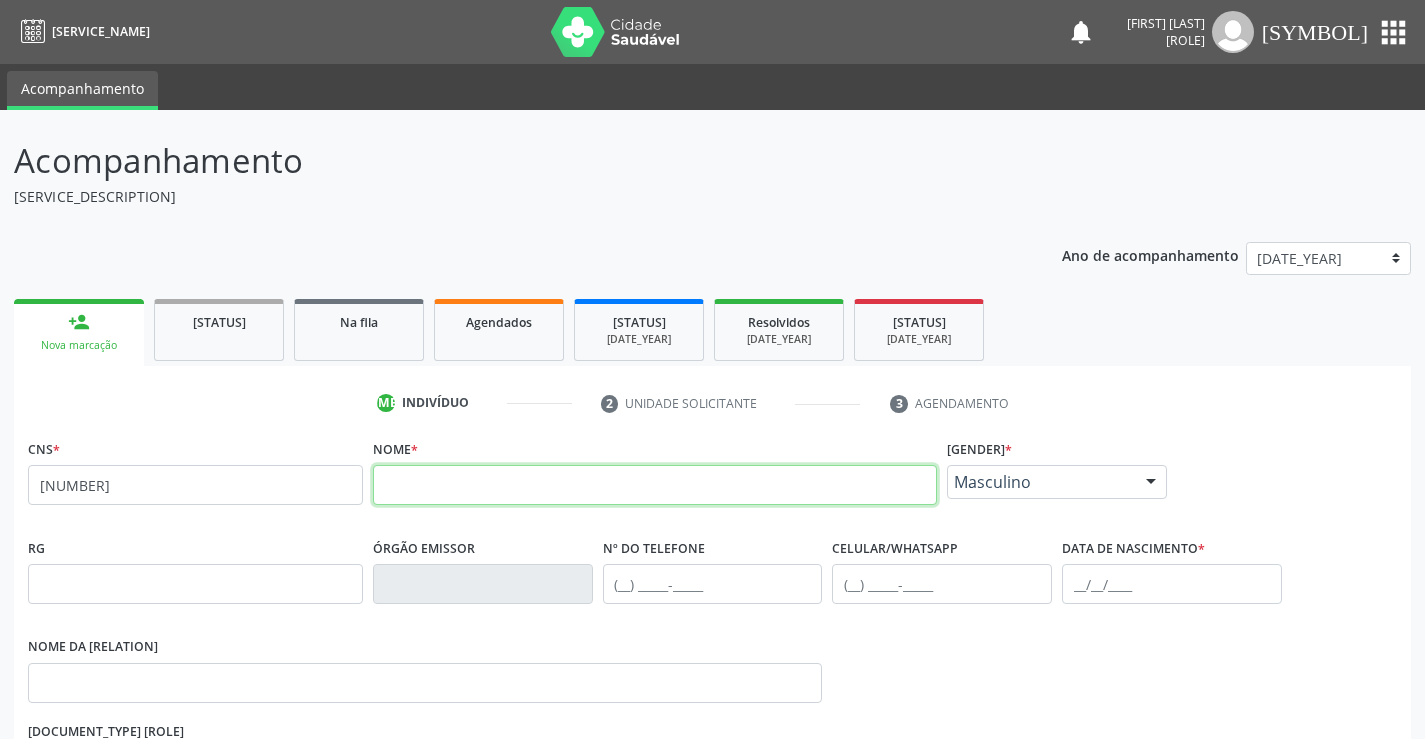 click at bounding box center [655, 485] 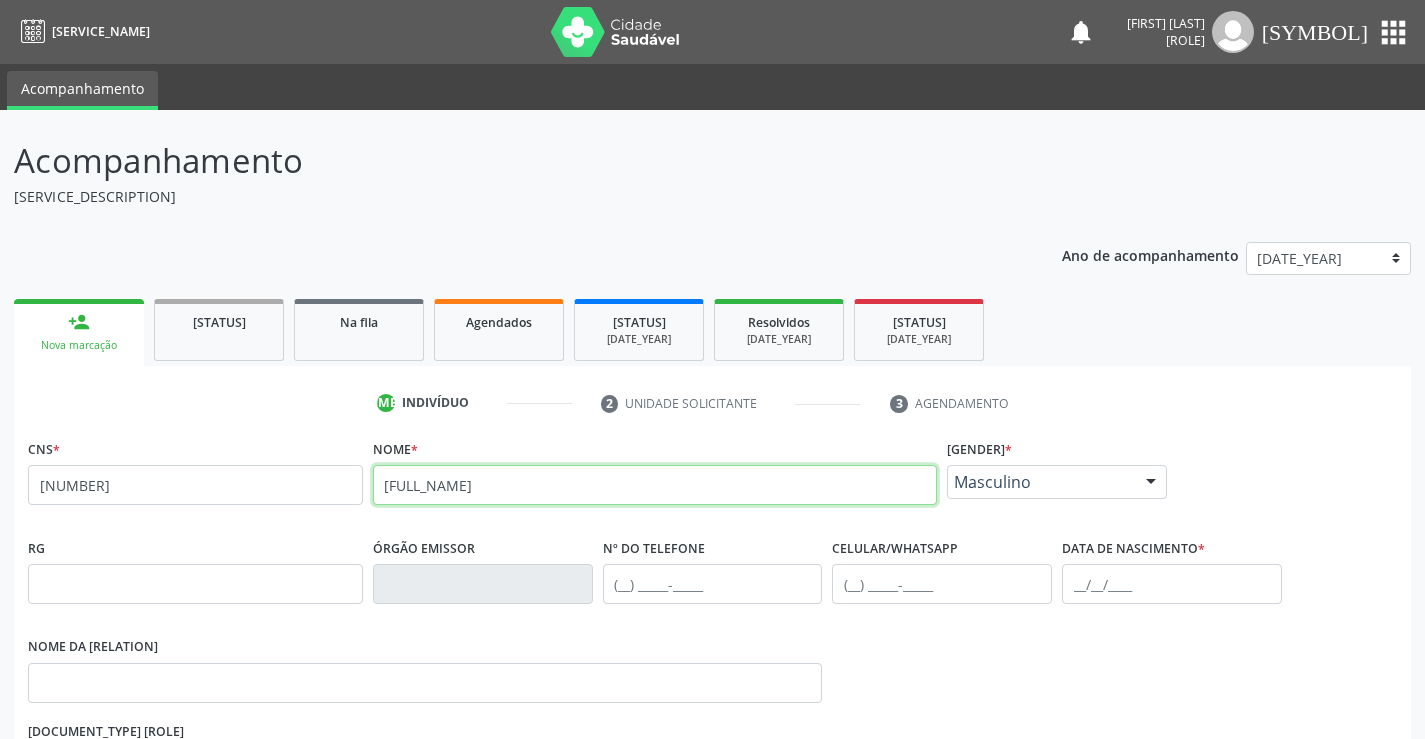 type on "[FULL_NAME]" 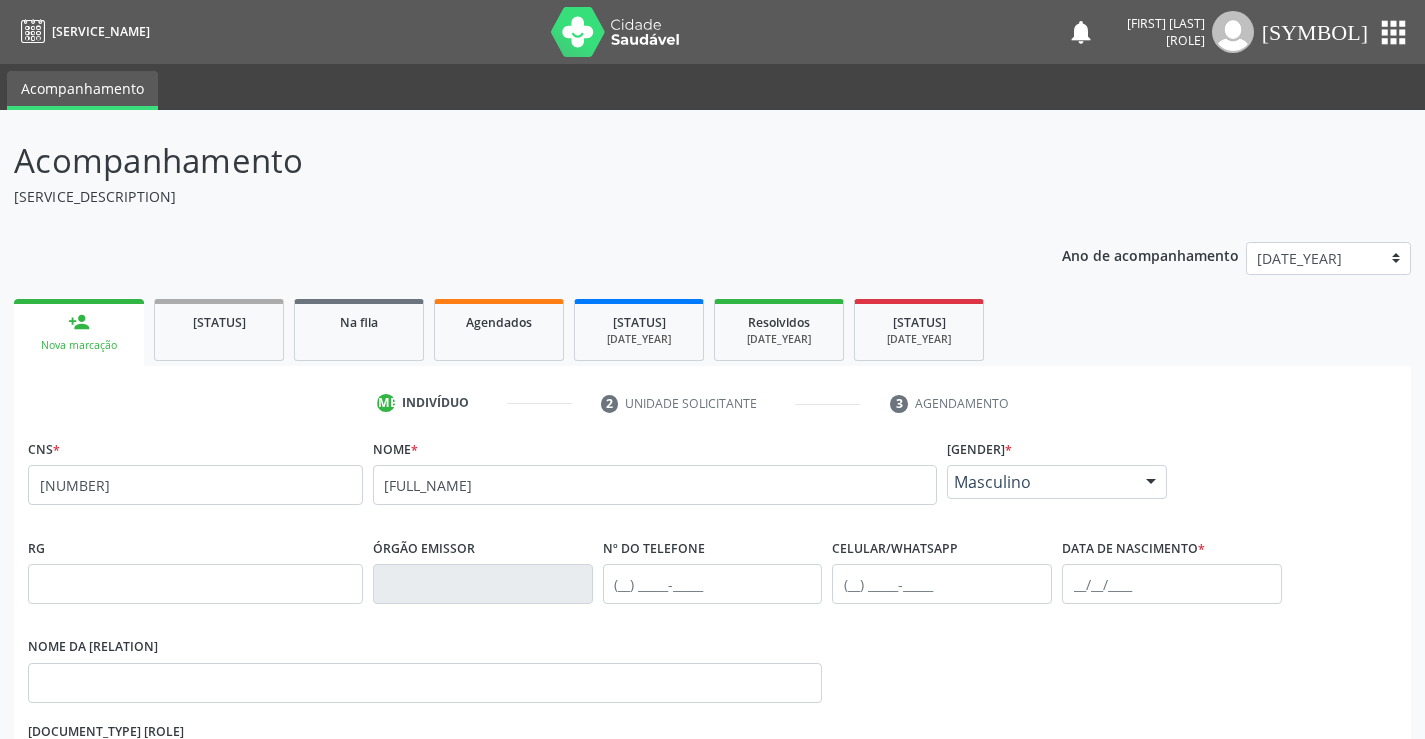 click on "[NUMBER]
[CATEGORY]
[NUMBER]
[CATEGORY]
[CATEGORY]
[DOCUMENT_TYPE]
*
[NUMBER]       [STATUS]
[NAME]
*
[FULL_NAME]
[GENDER]
*
[GENDER]         [GENDER]   [GENDER]
[MESSAGE]
[MESSAGE]
[DOCUMENT_TYPE]
[DOCUMENT_TYPE]
[PHONE_TYPE]
[PHONE_TYPE]
[DATE_OF_BIRTH]
*
[MOTHER_NAME]
[RESPONSIBLE_DOCUMENT_TYPE]
[CITY] - [STATE]
*
[MESSAGE]     [CITY] - [STATE]
[MESSAGE]
[MESSAGE]
[NEIGHBORHOOD]
*
[MESSAGE]" at bounding box center (712, 721) 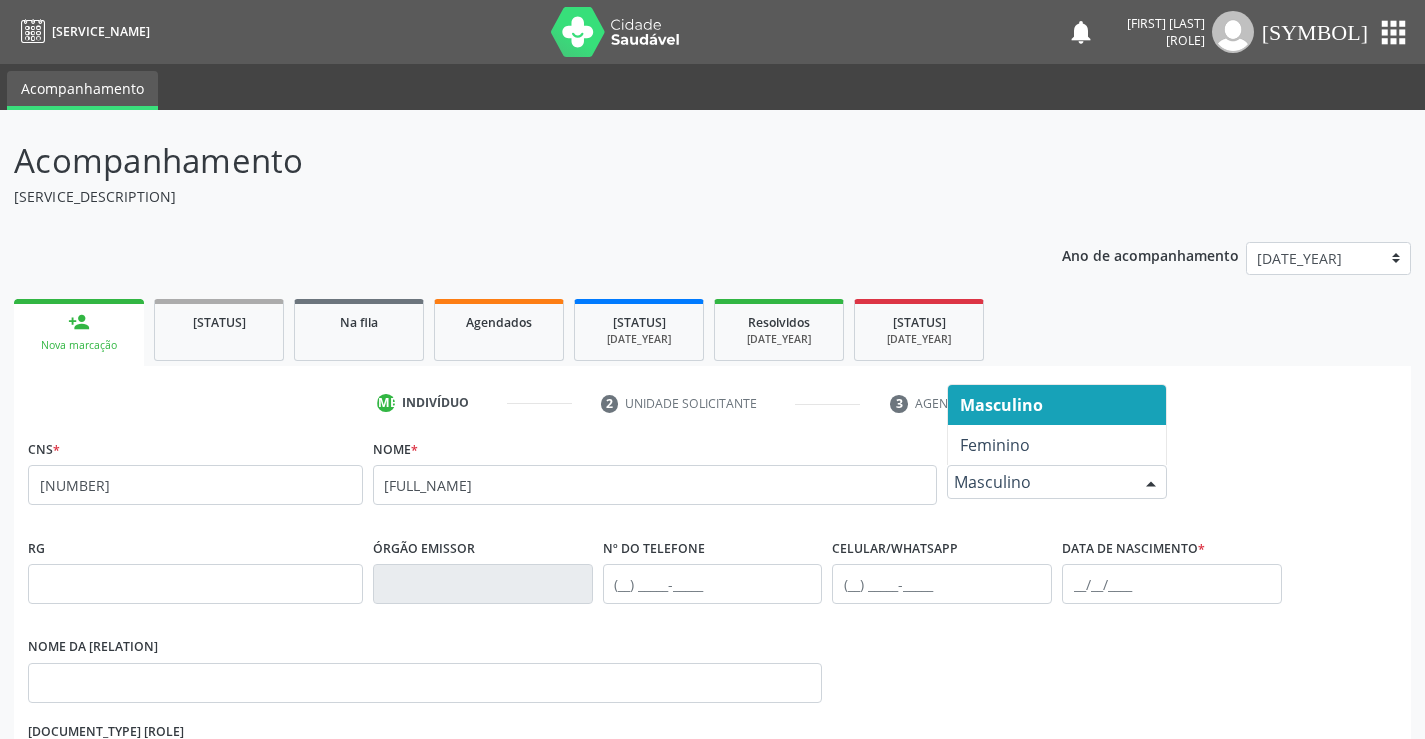 click at bounding box center (1151, 483) 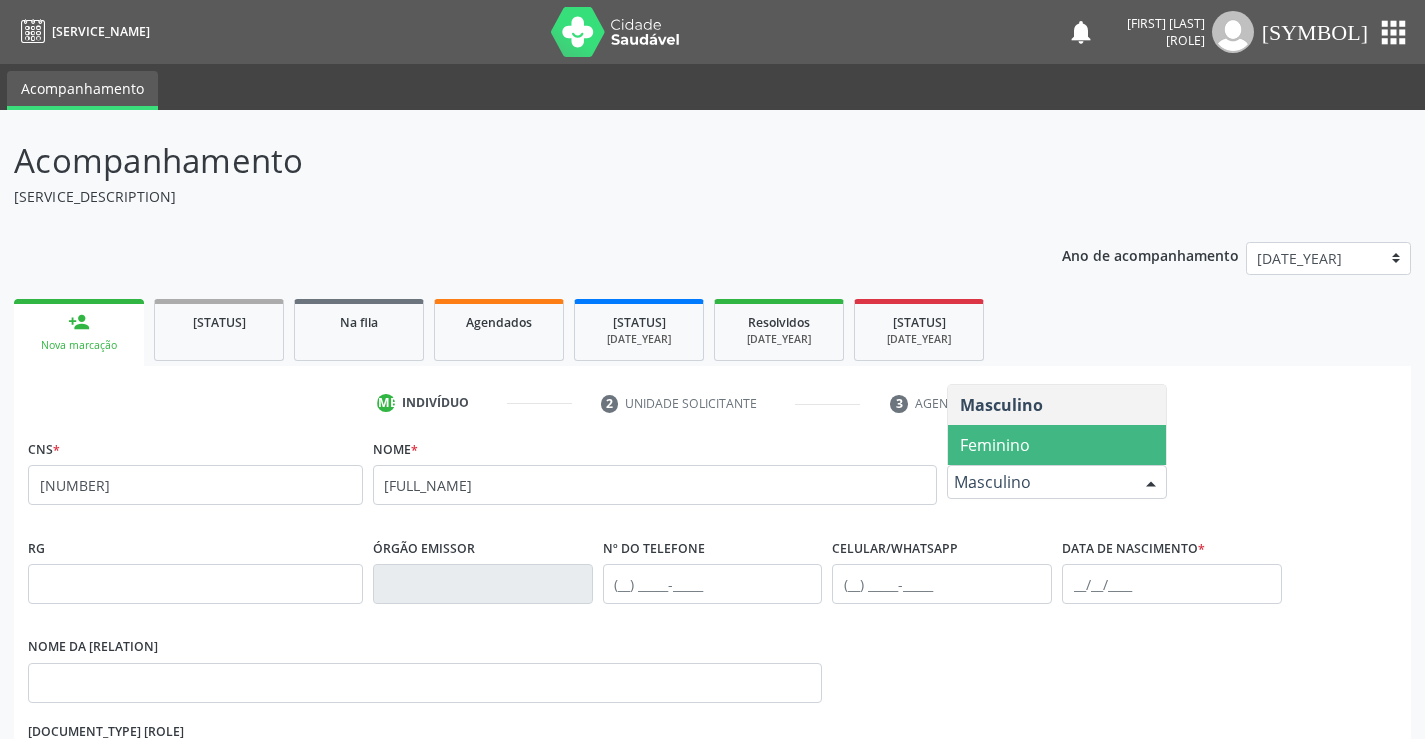 click on "Feminino" at bounding box center [1057, 445] 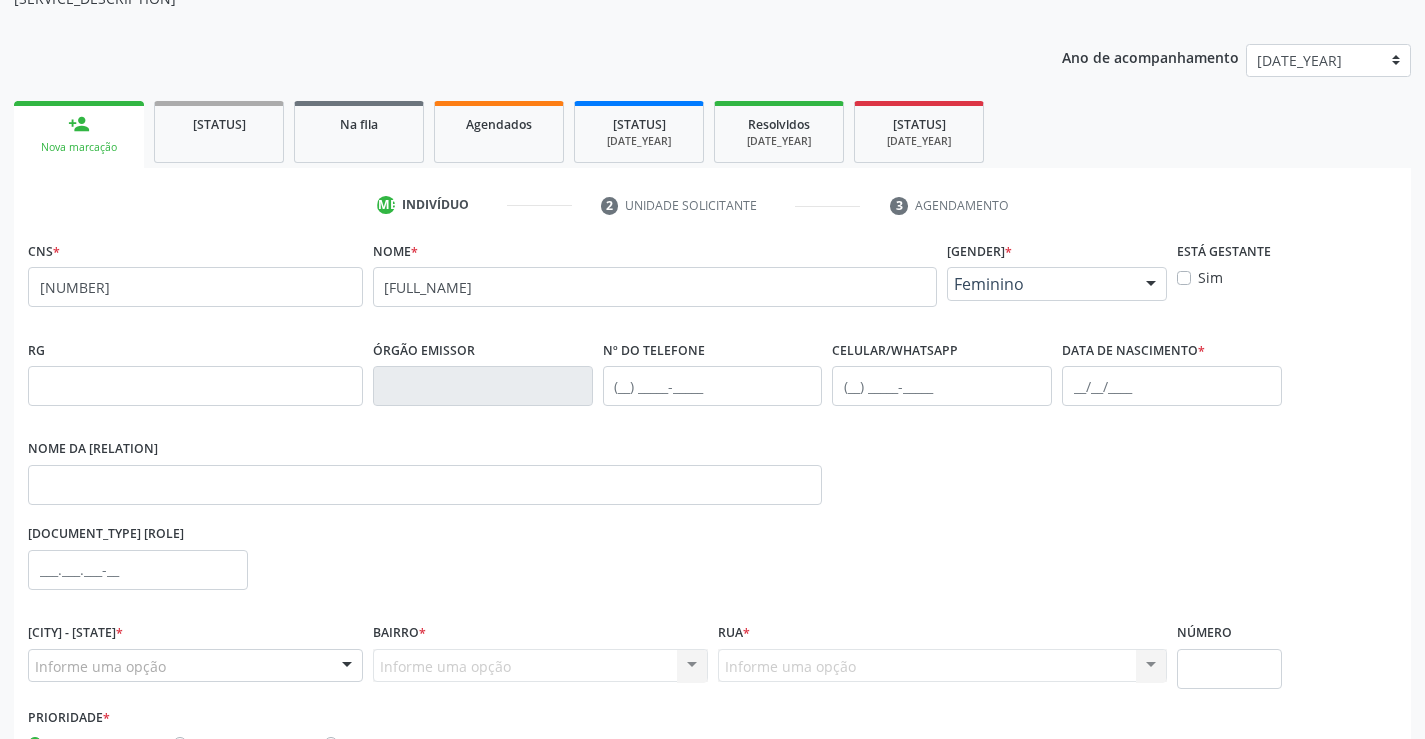 scroll, scrollTop: 200, scrollLeft: 0, axis: vertical 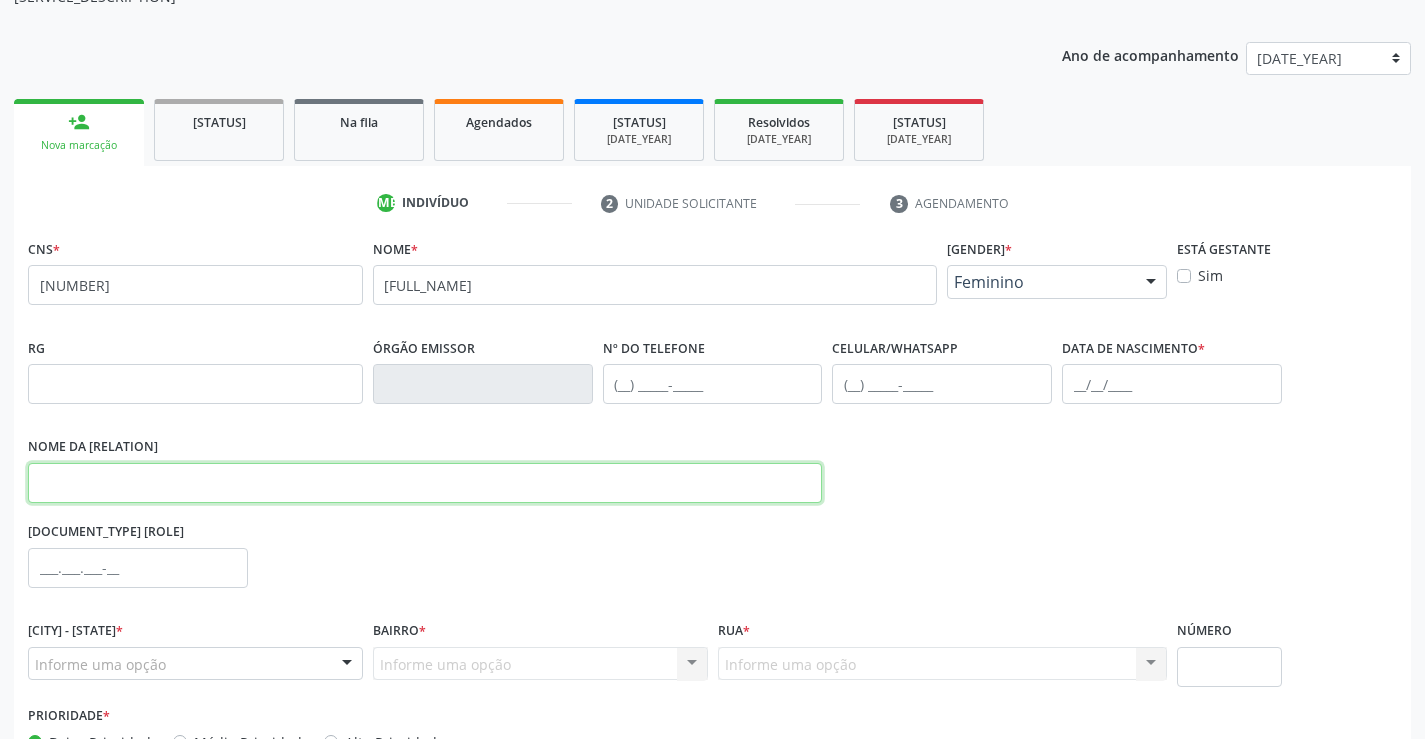click at bounding box center [425, 483] 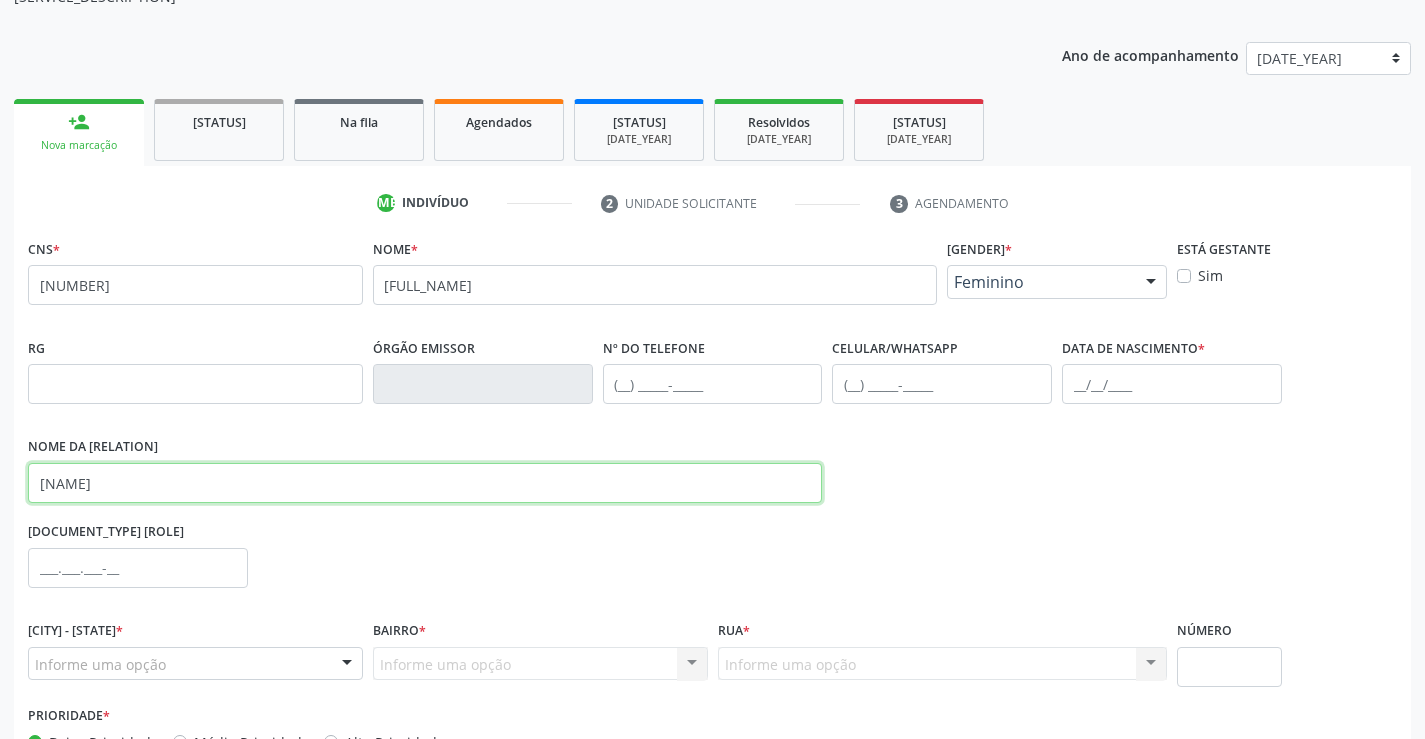 type on "[NAME]" 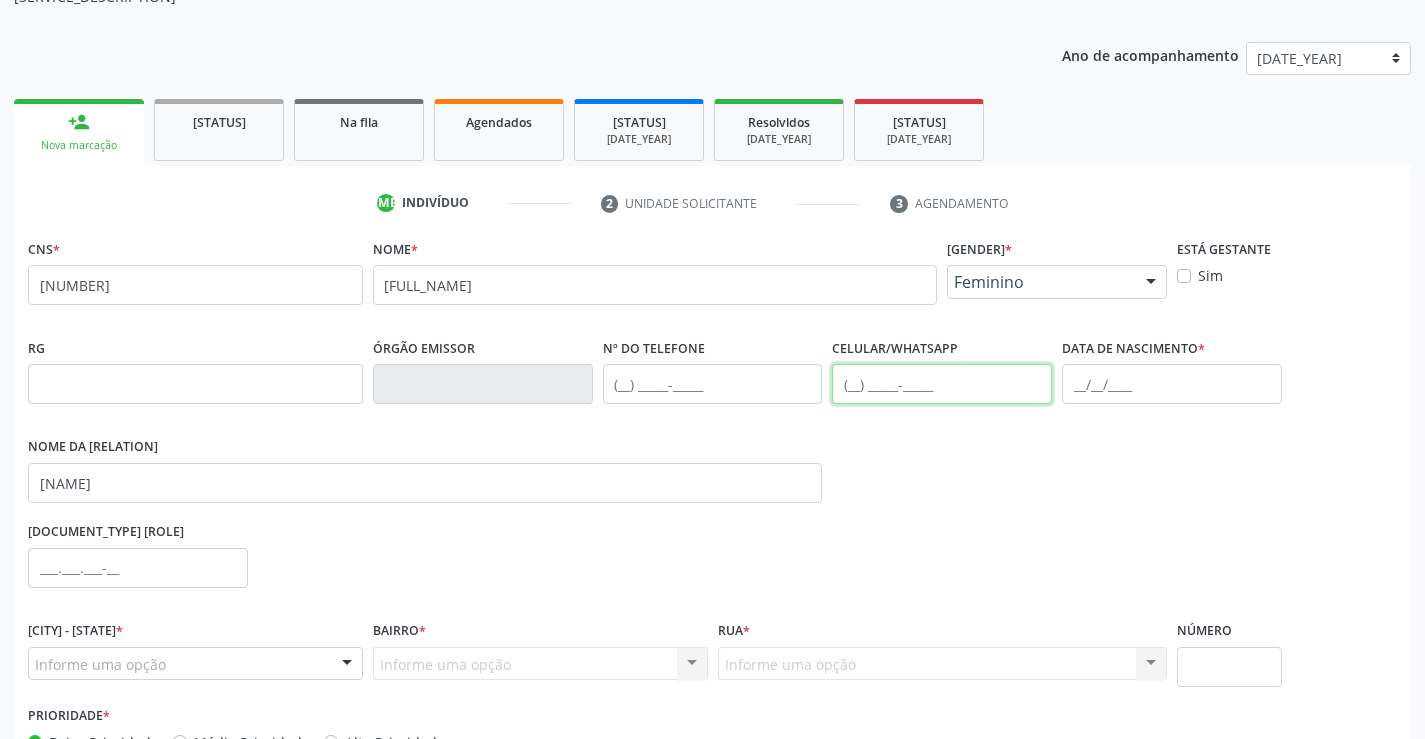 click at bounding box center (942, 384) 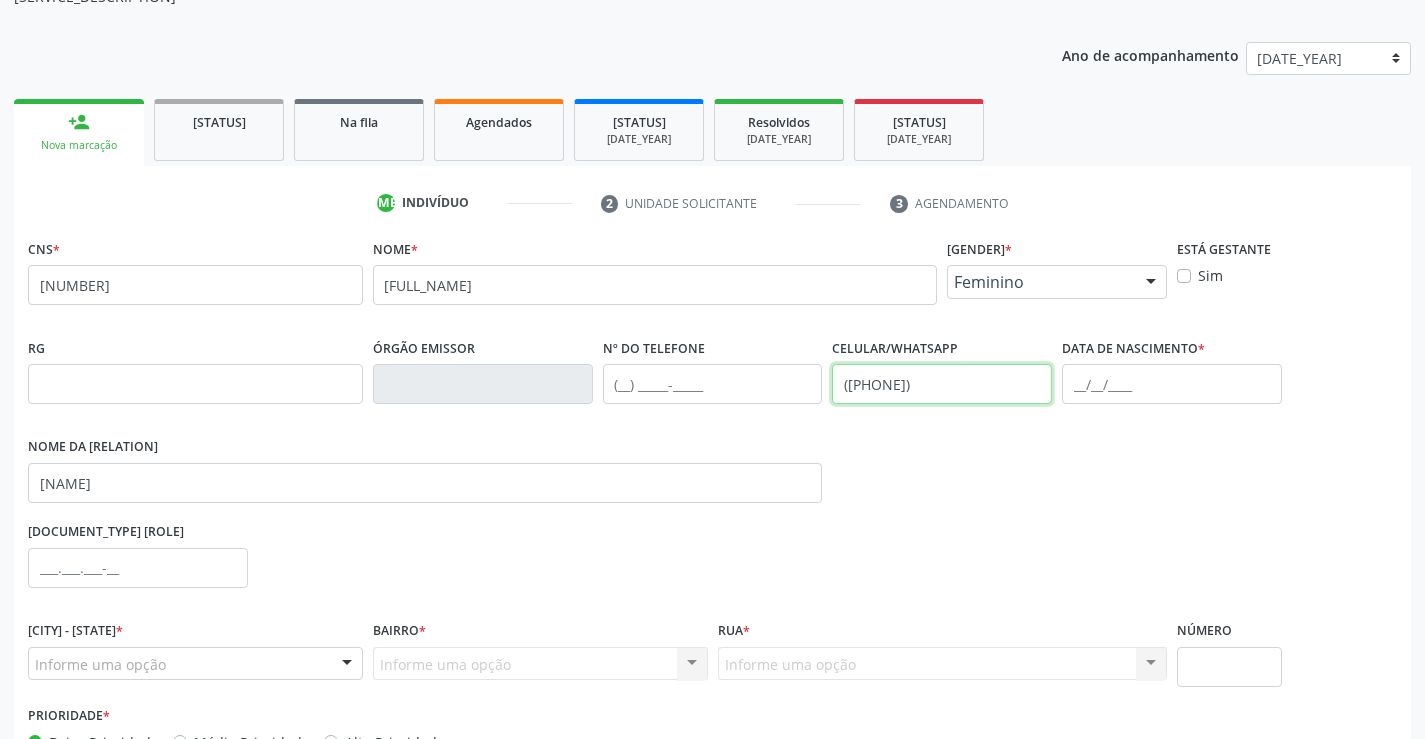 type on "([PHONE])" 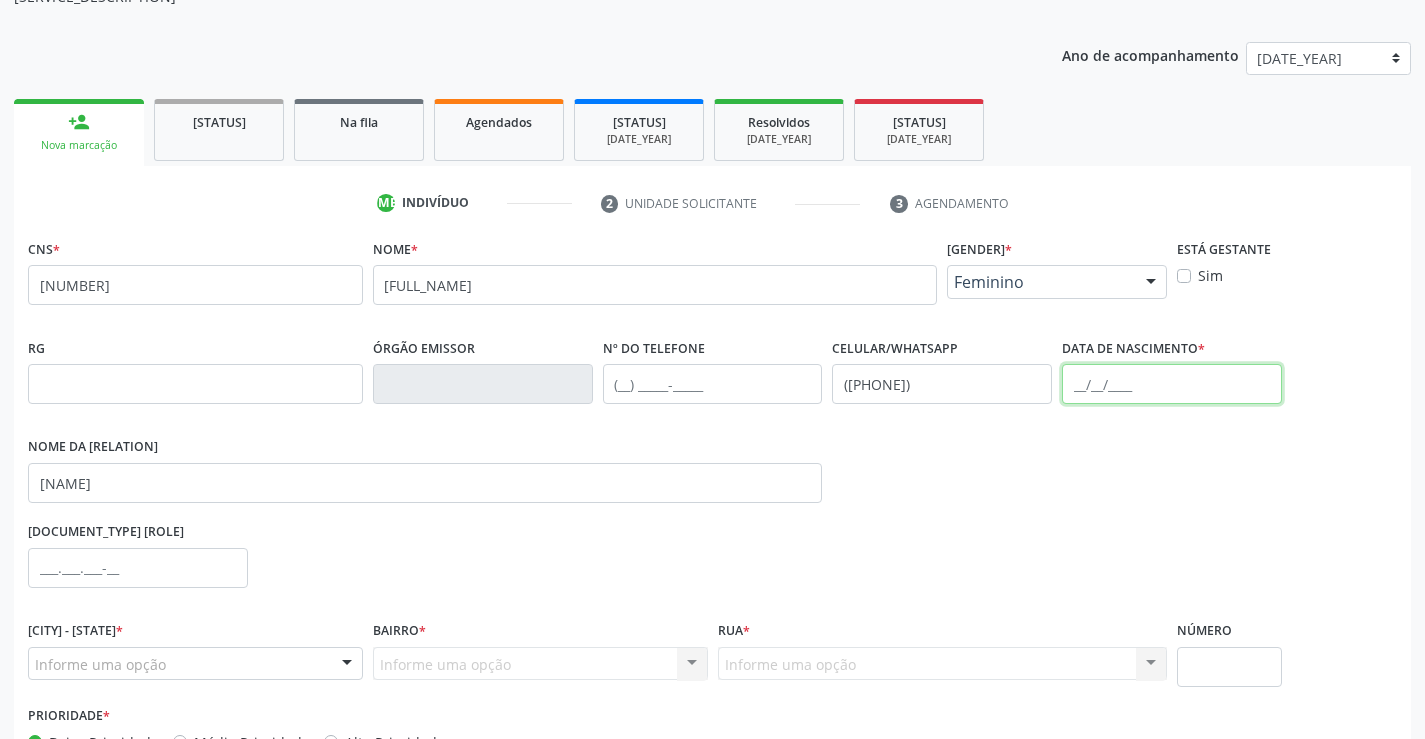 click at bounding box center [1172, 384] 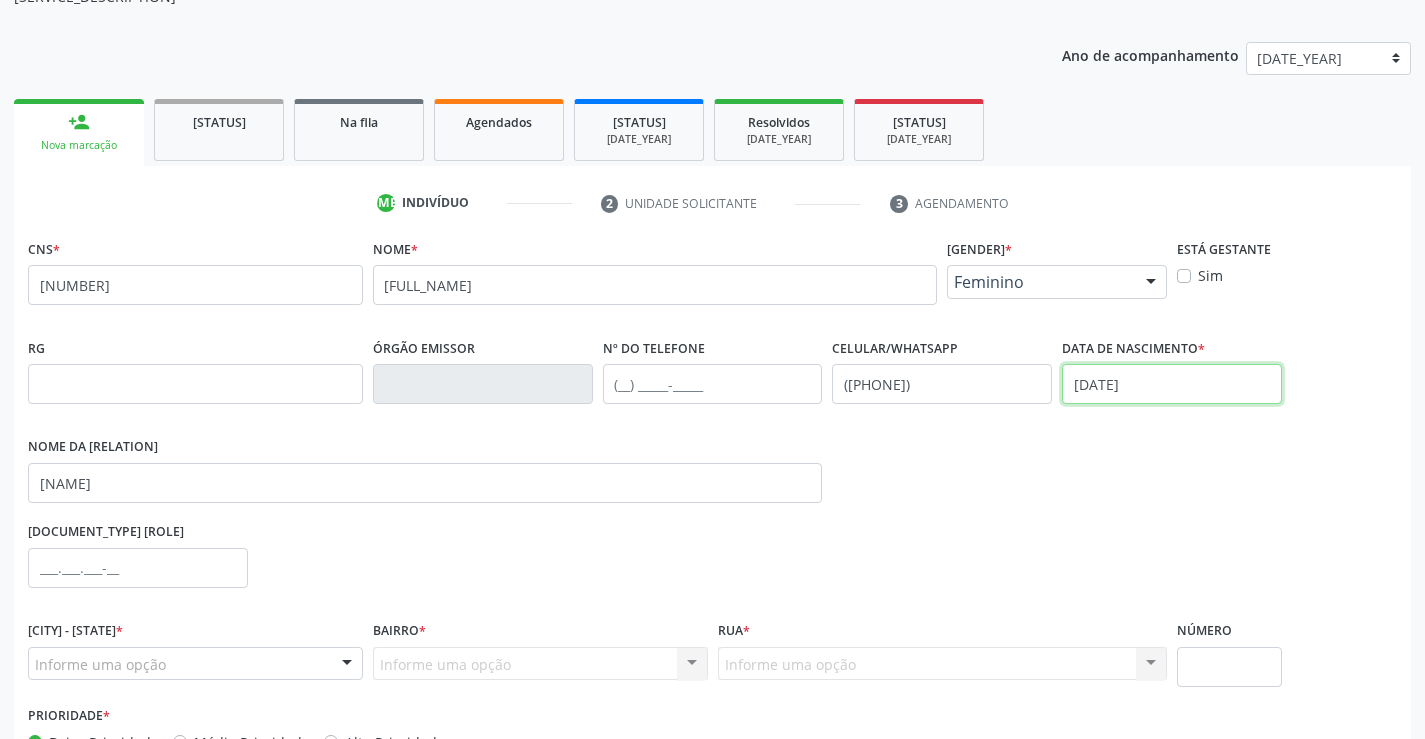 scroll, scrollTop: 331, scrollLeft: 0, axis: vertical 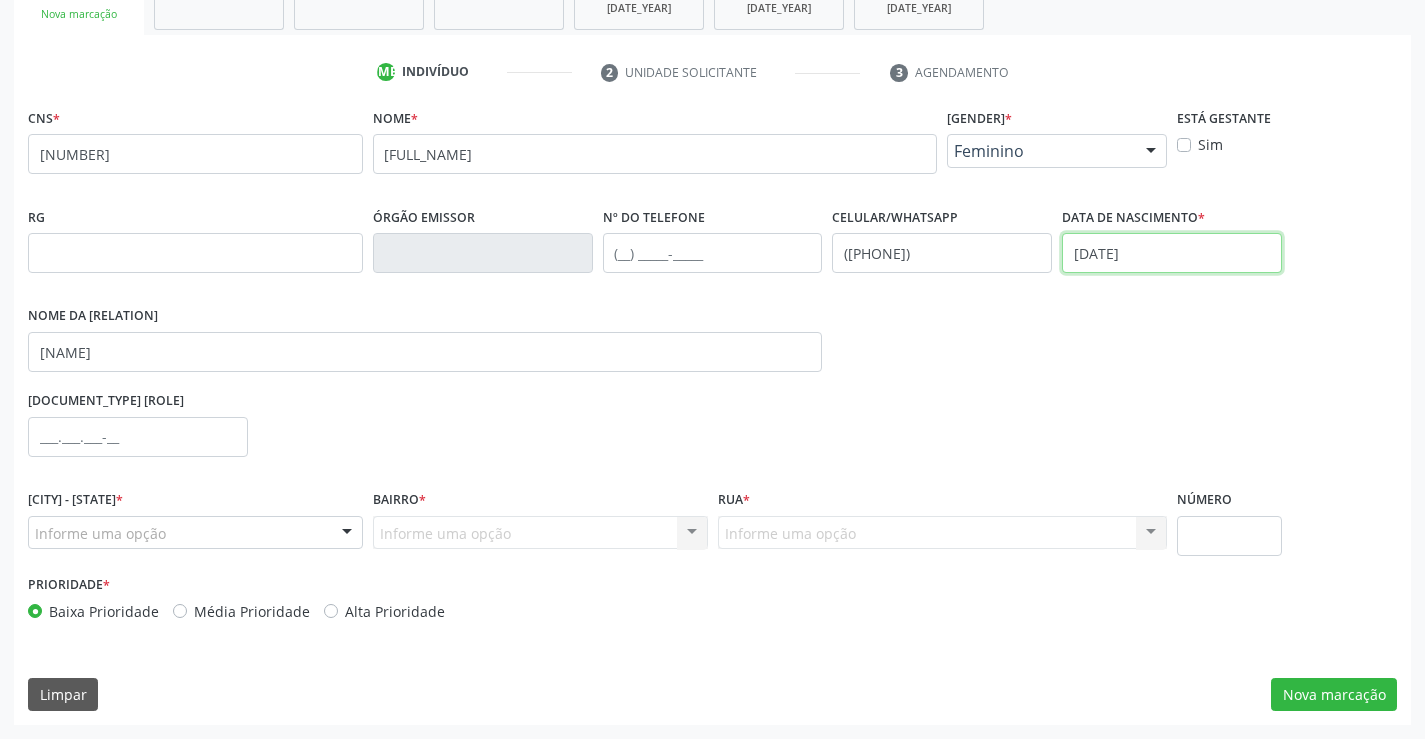 type on "[DATE]" 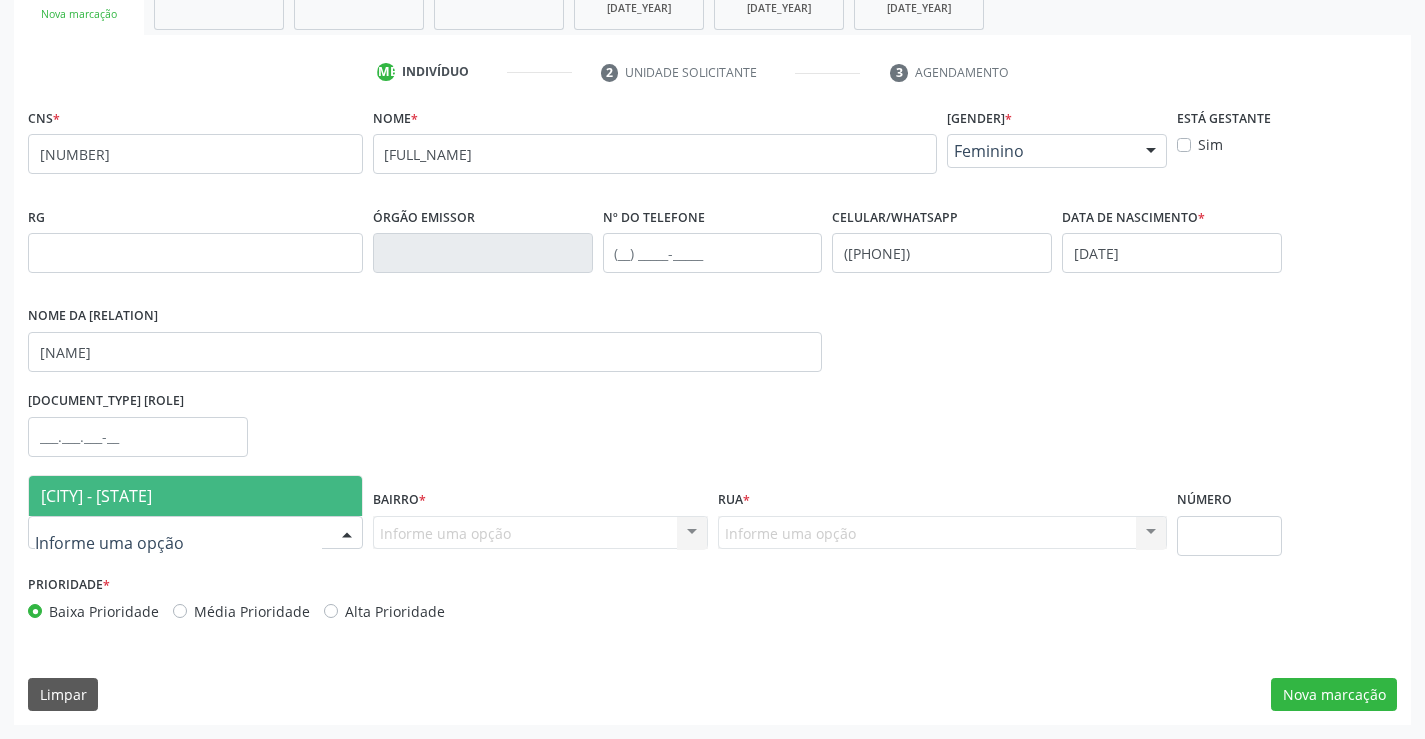 click at bounding box center (347, 534) 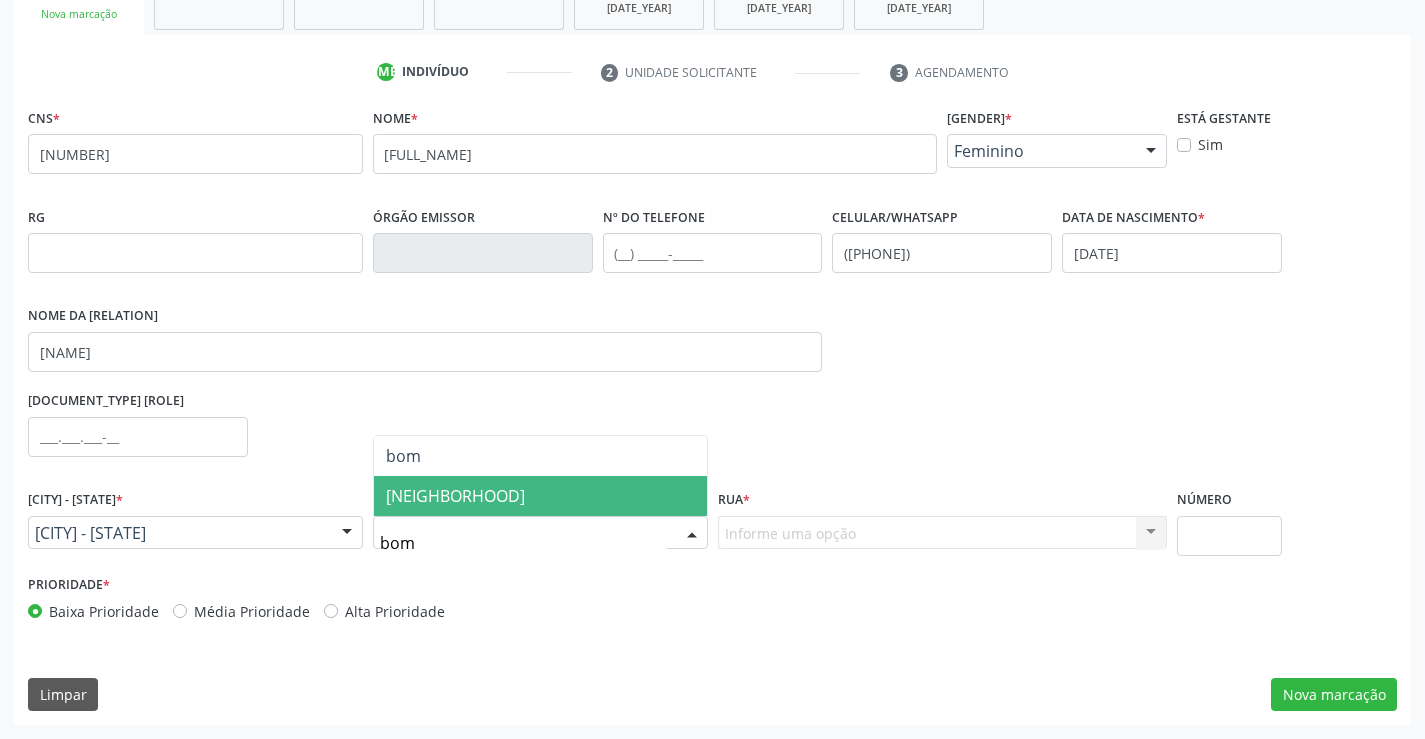 click on "[NEIGHBORHOOD]" at bounding box center (455, 496) 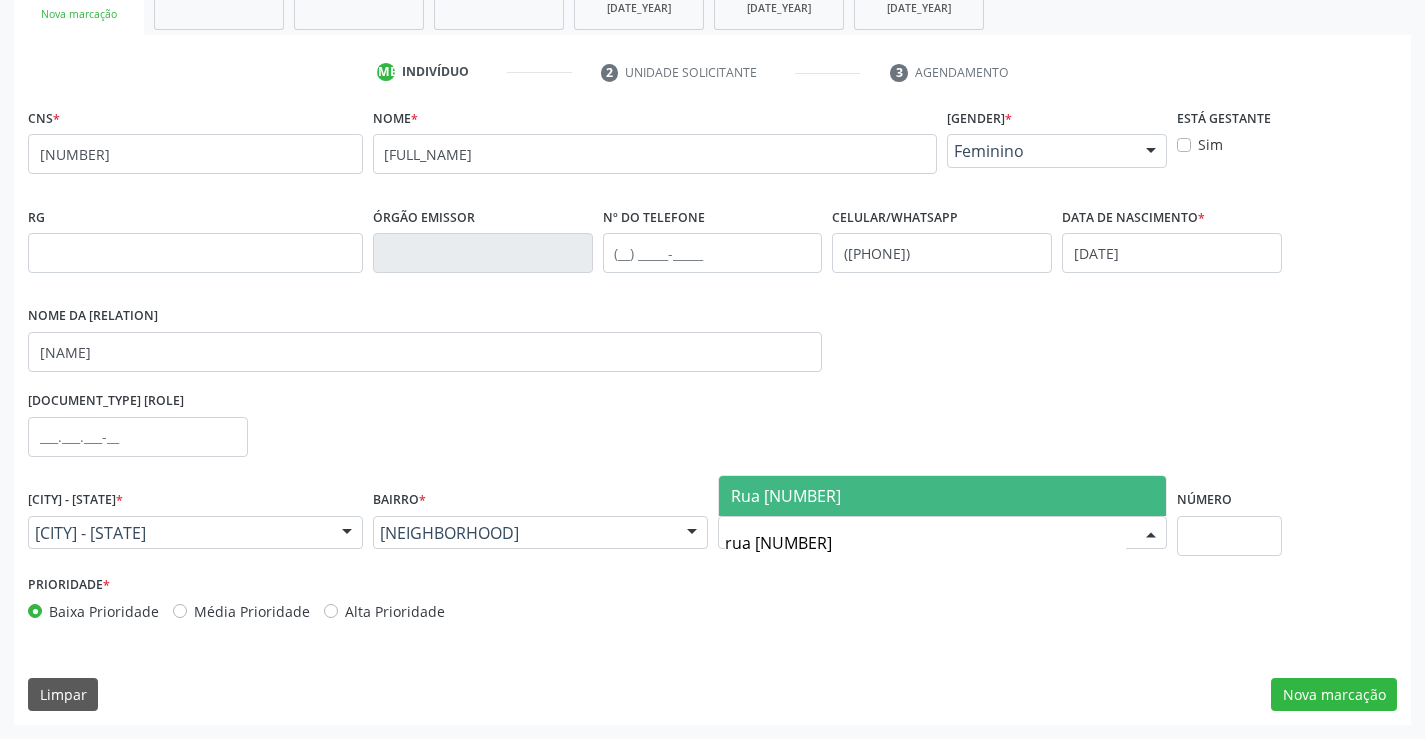 click on "Rua [NUMBER]" at bounding box center (943, 496) 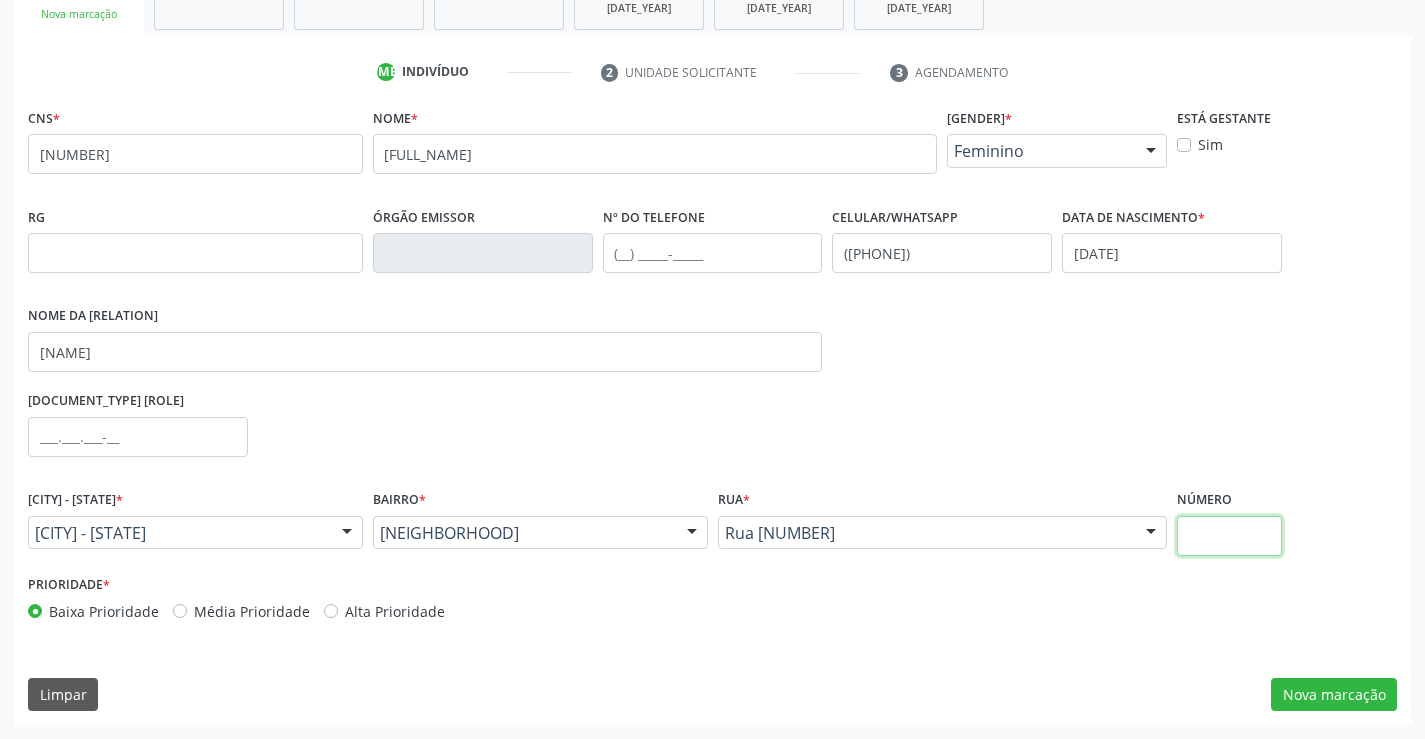 click at bounding box center (1229, 536) 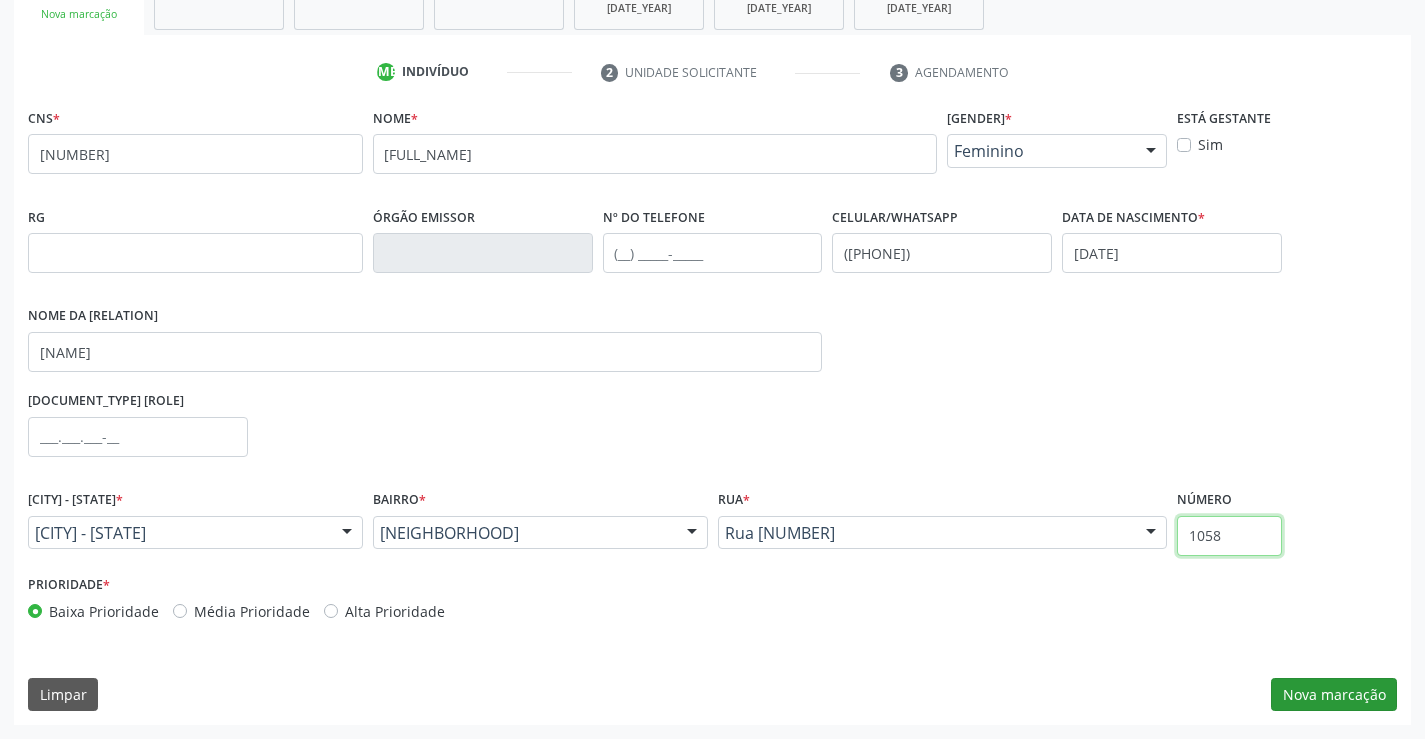 type on "1058" 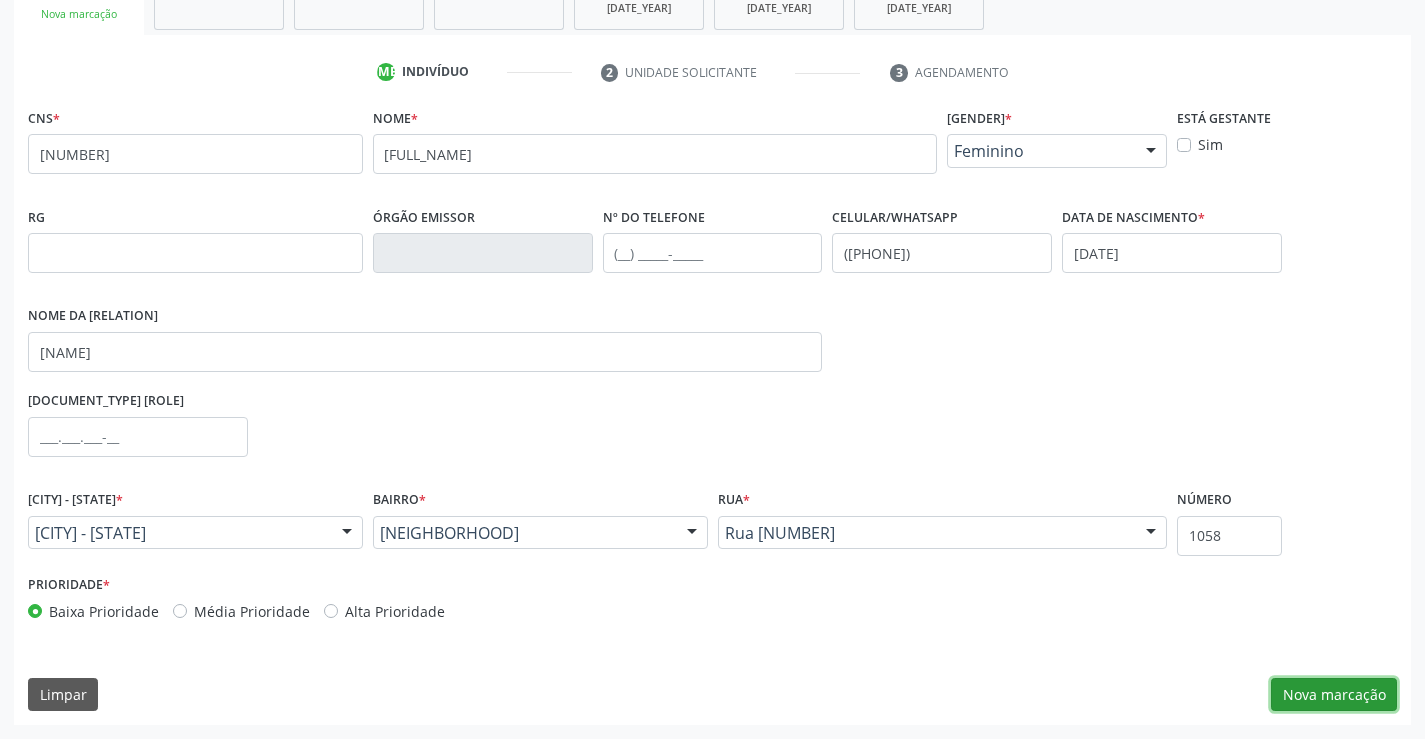click on "Nova marcação" at bounding box center [1334, 695] 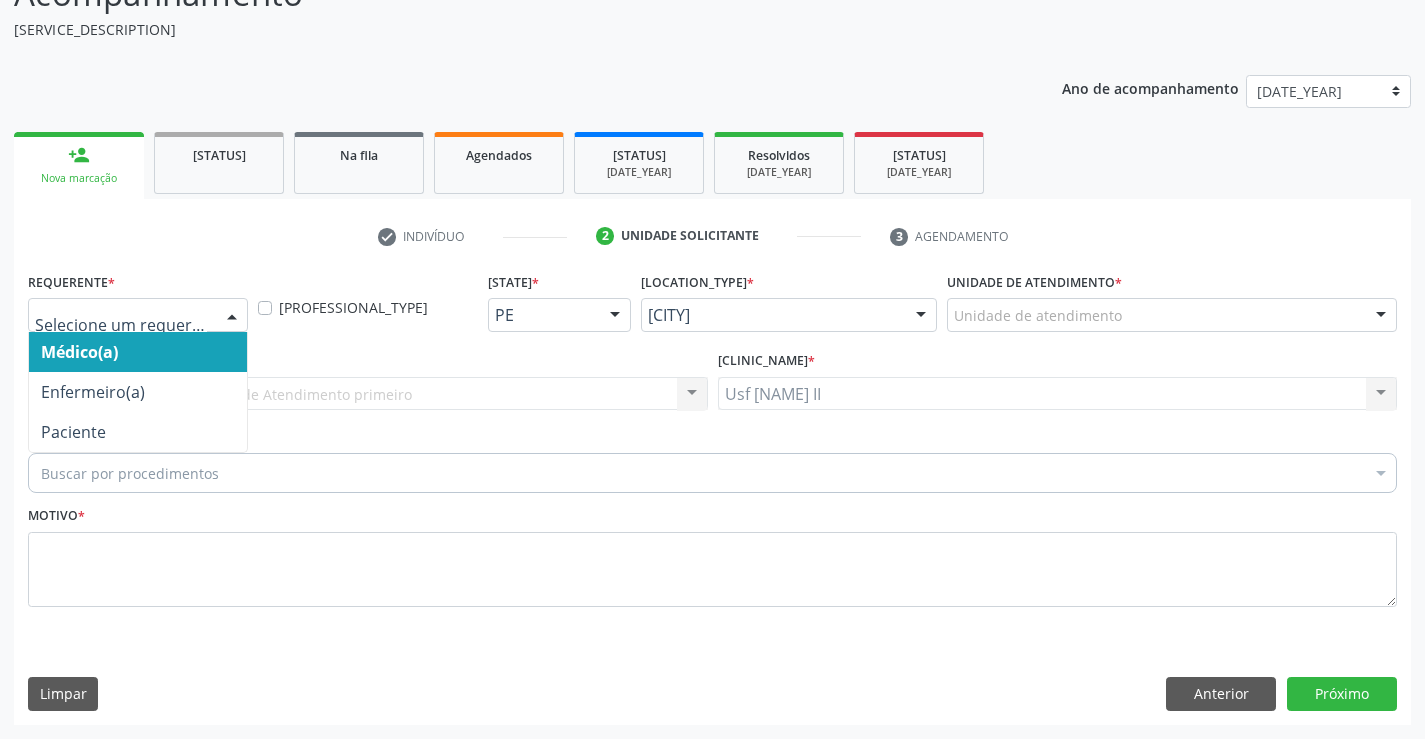 click at bounding box center (232, 316) 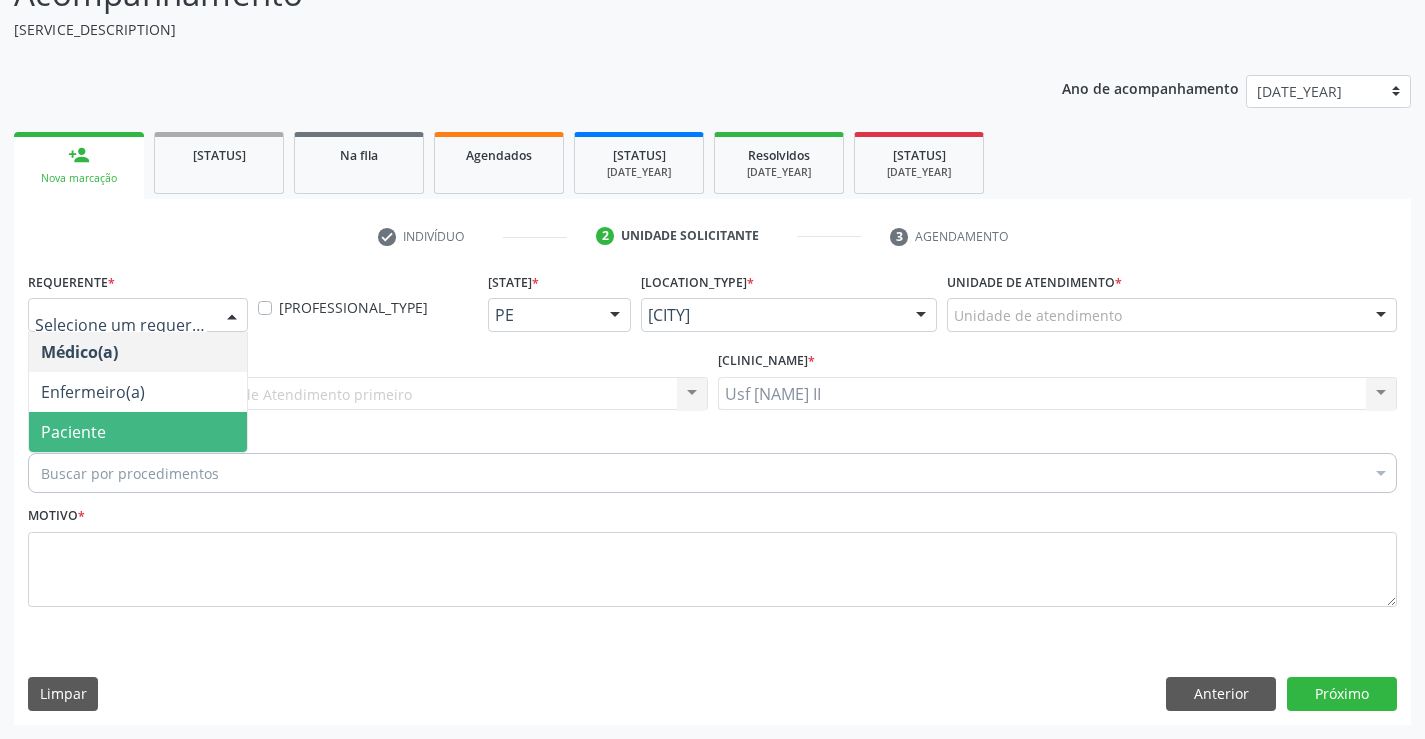click on "Paciente" at bounding box center (73, 432) 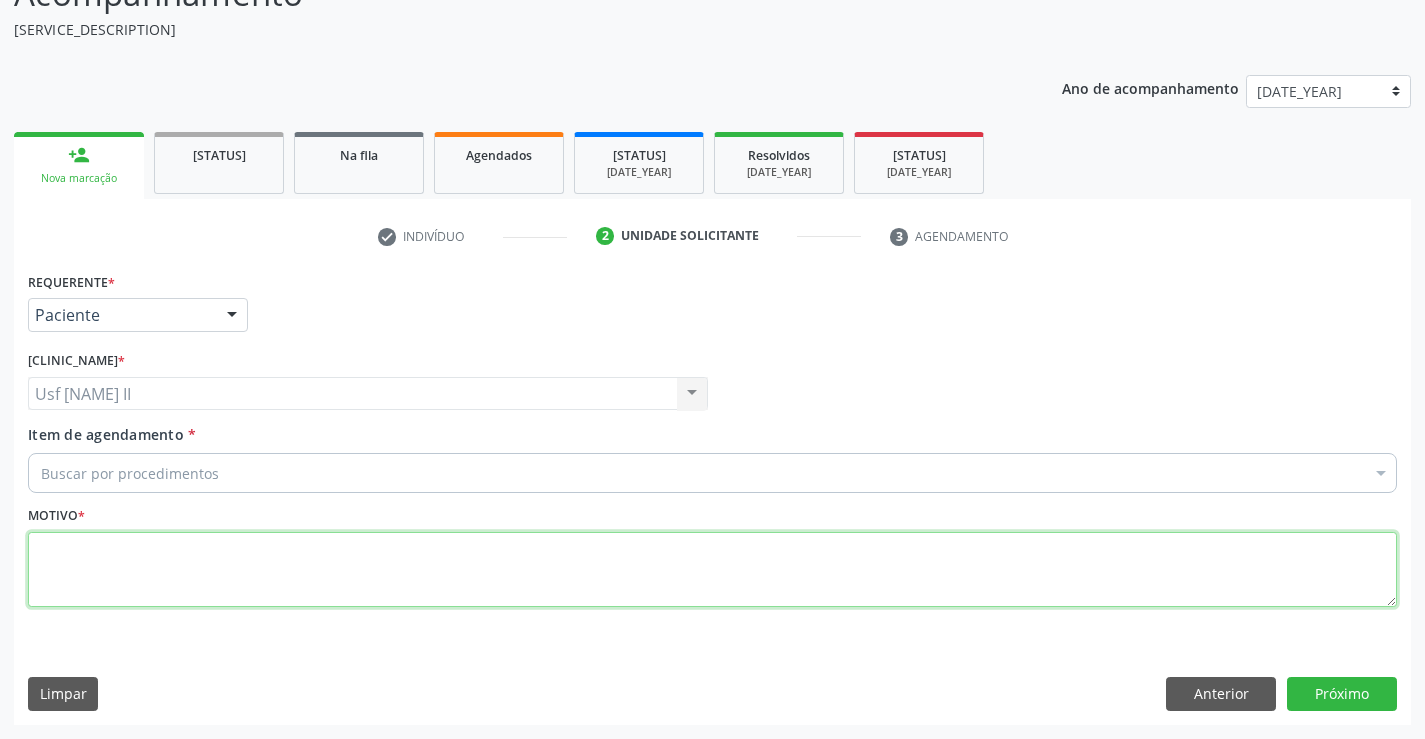 click at bounding box center (712, 570) 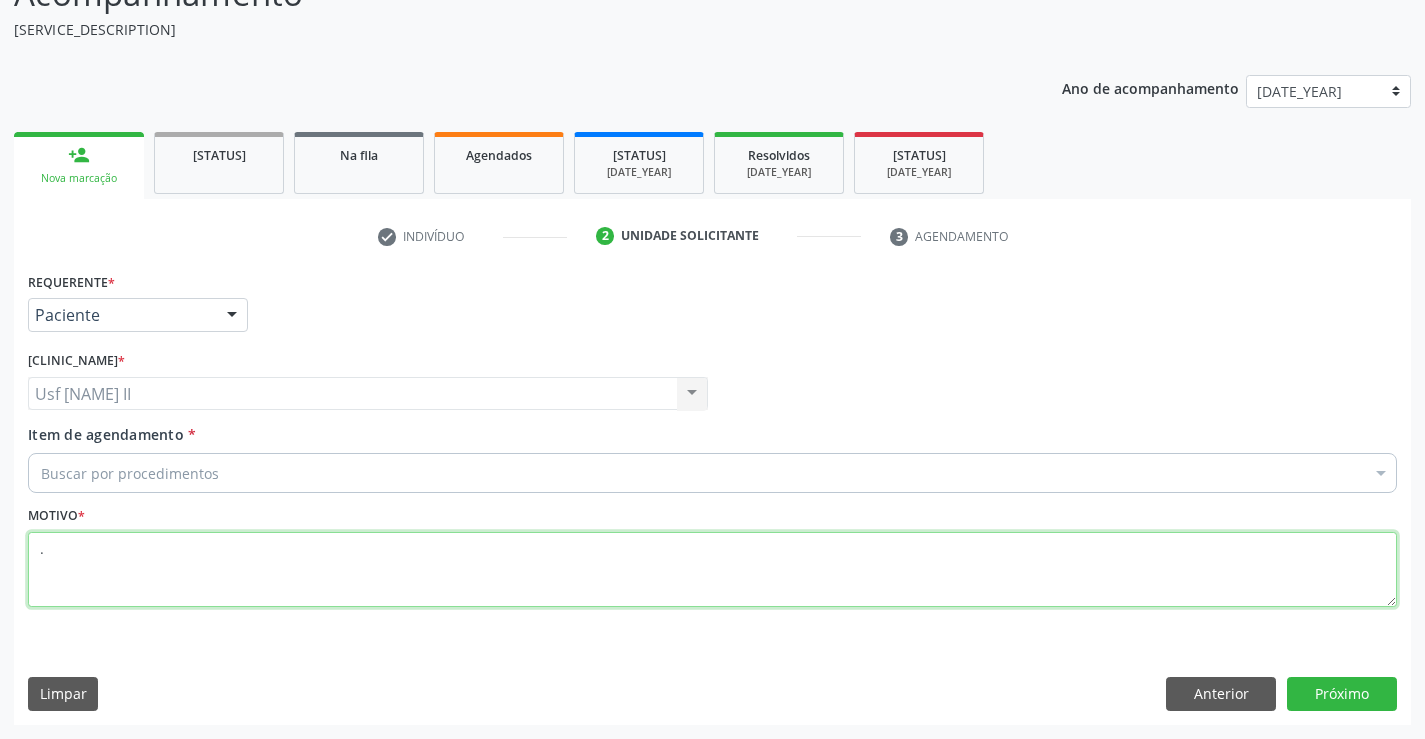 type on "." 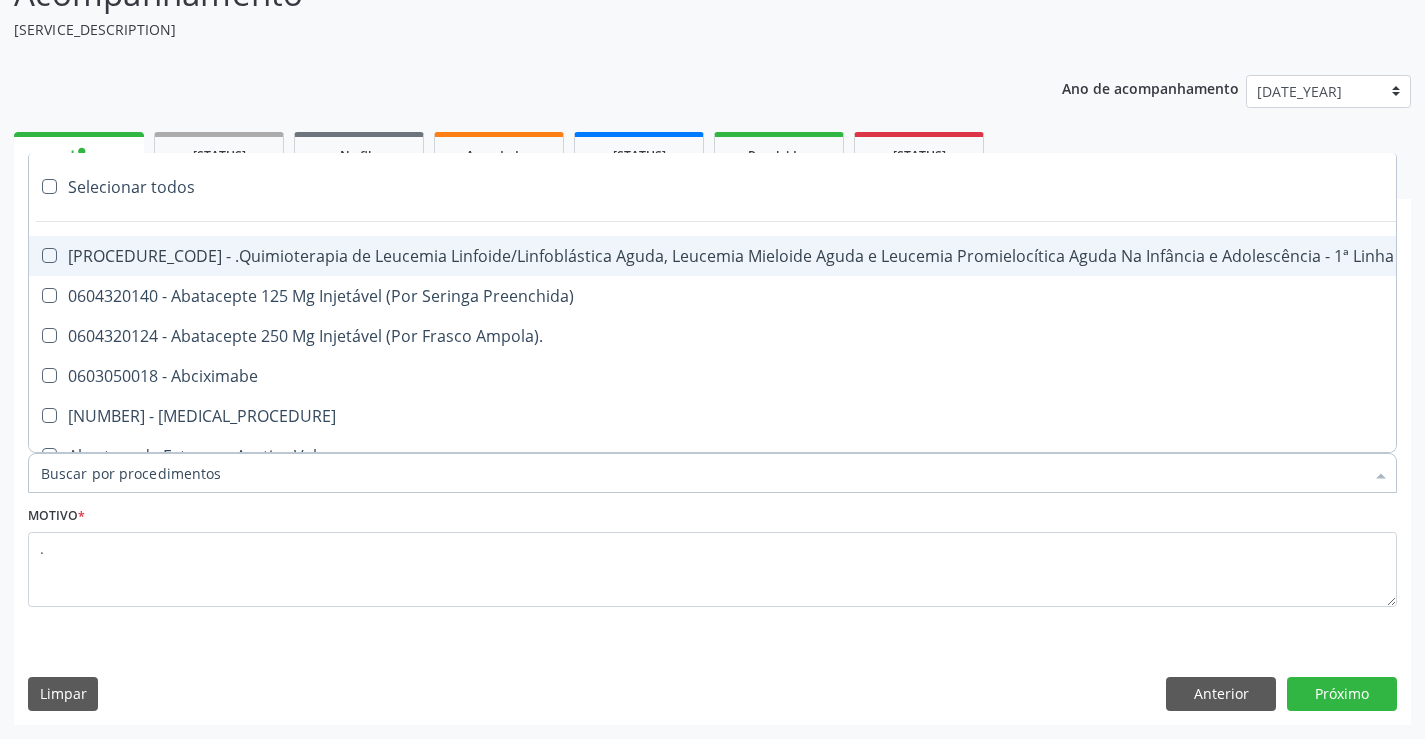 type on "2" 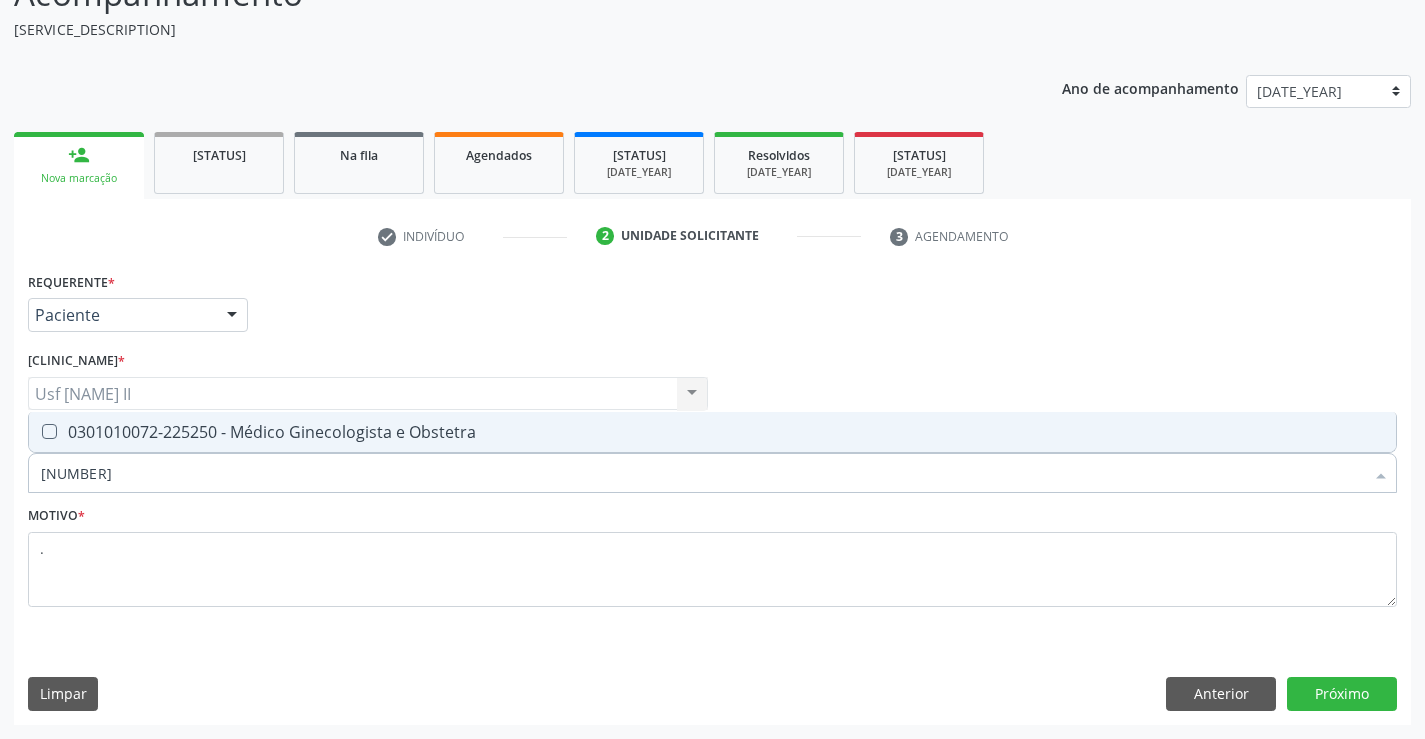 click on "0301010072-225250 - Médico Ginecologista e Obstetra" at bounding box center [712, 432] 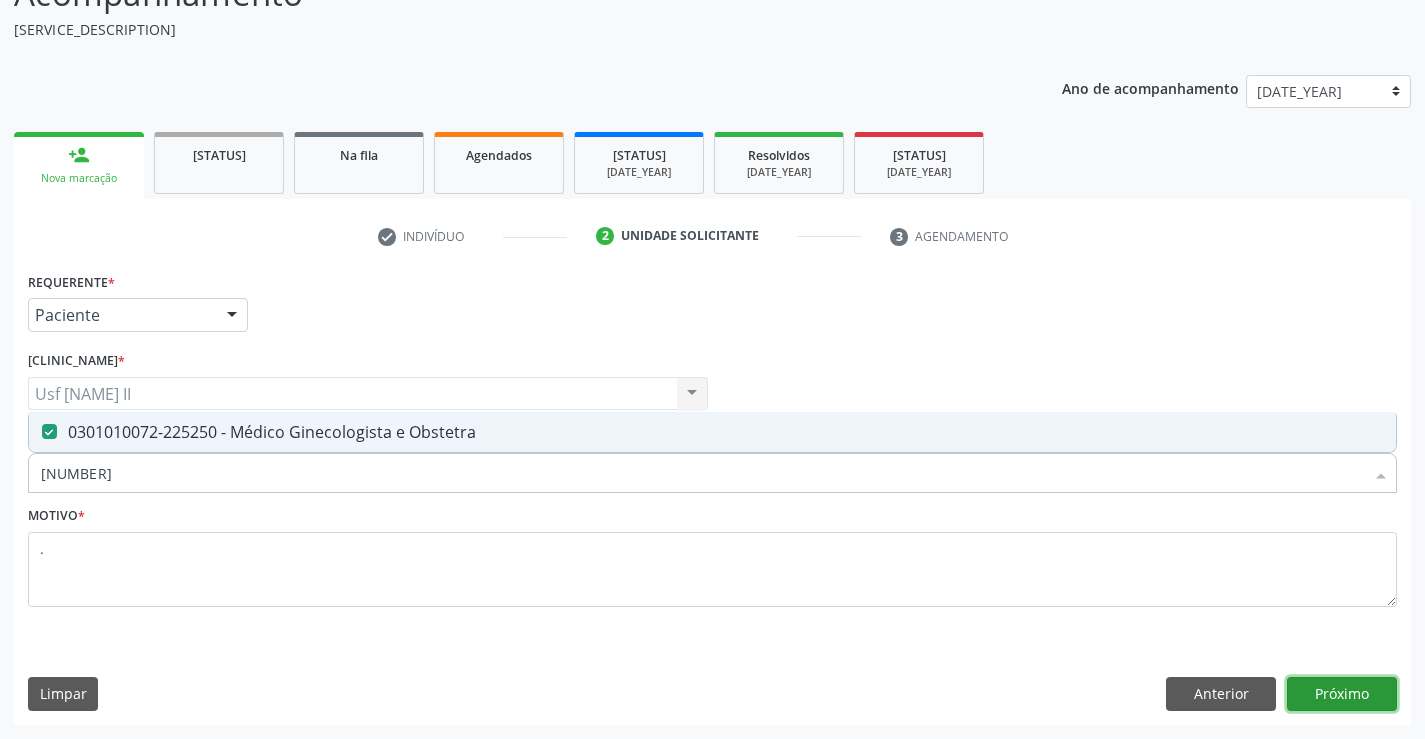 click on "Próximo" at bounding box center [1342, 694] 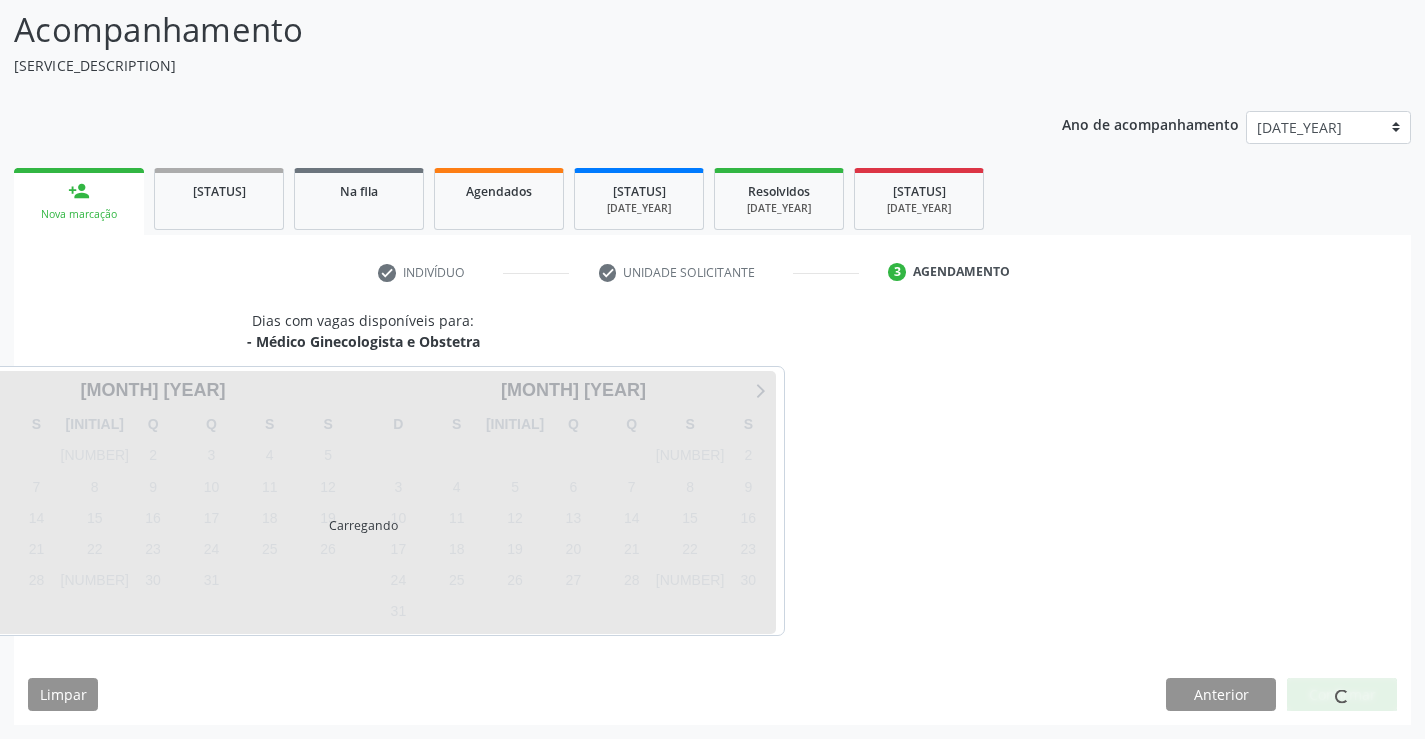 scroll, scrollTop: 131, scrollLeft: 0, axis: vertical 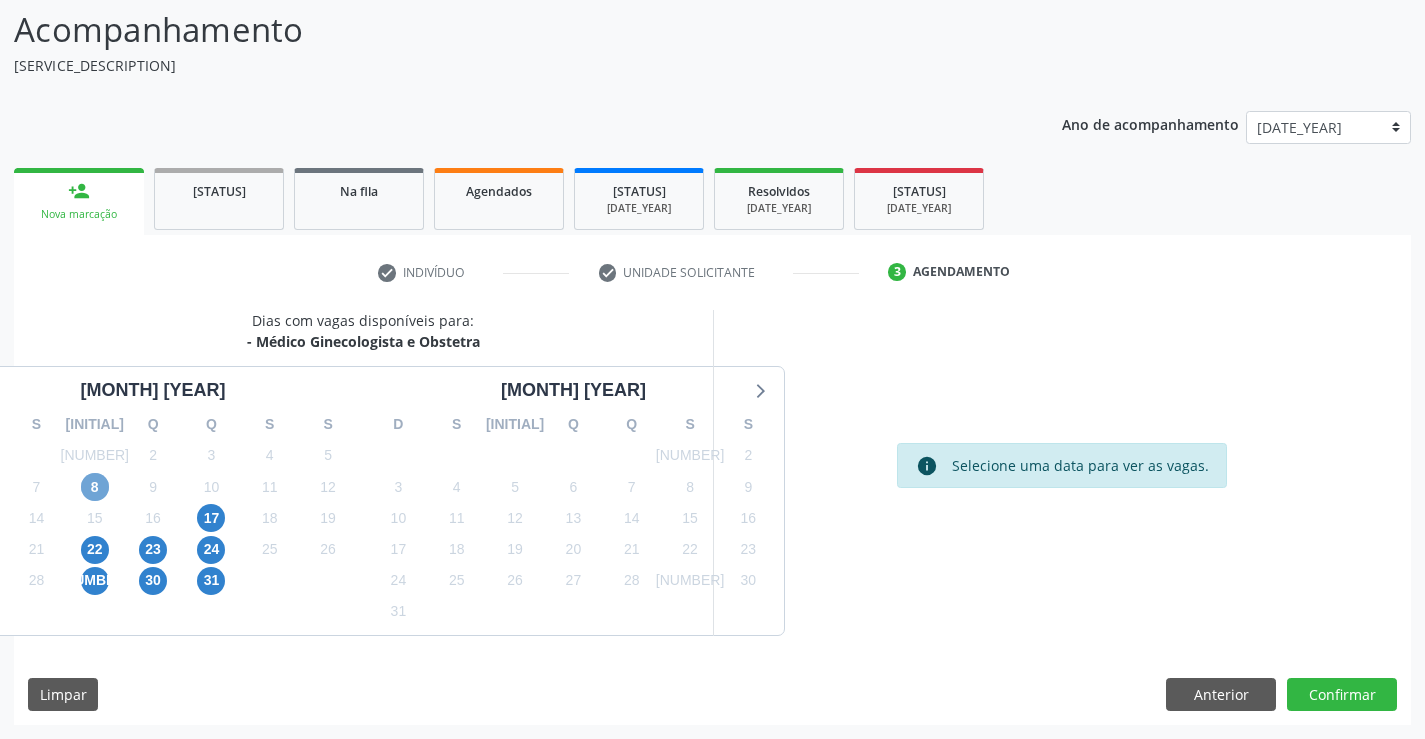 click on "8" at bounding box center [95, 487] 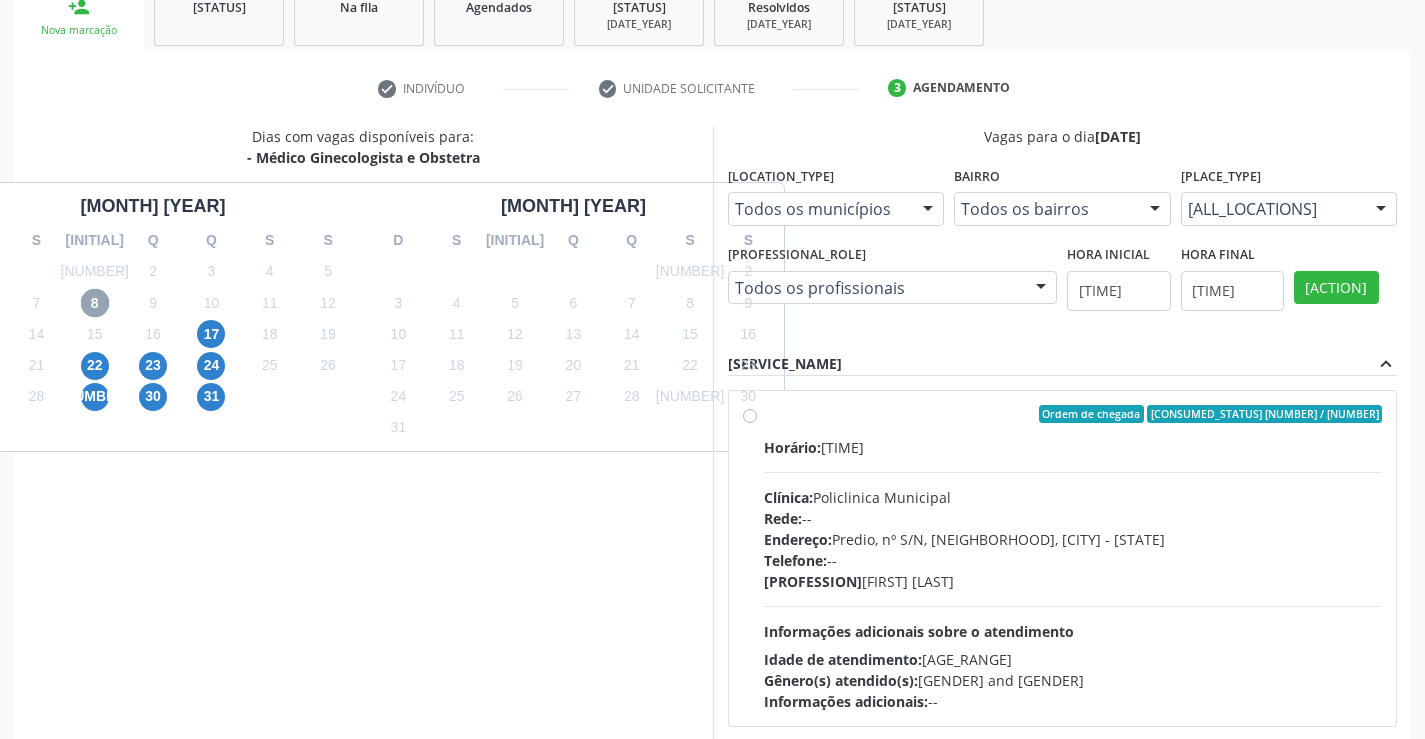 scroll, scrollTop: 331, scrollLeft: 0, axis: vertical 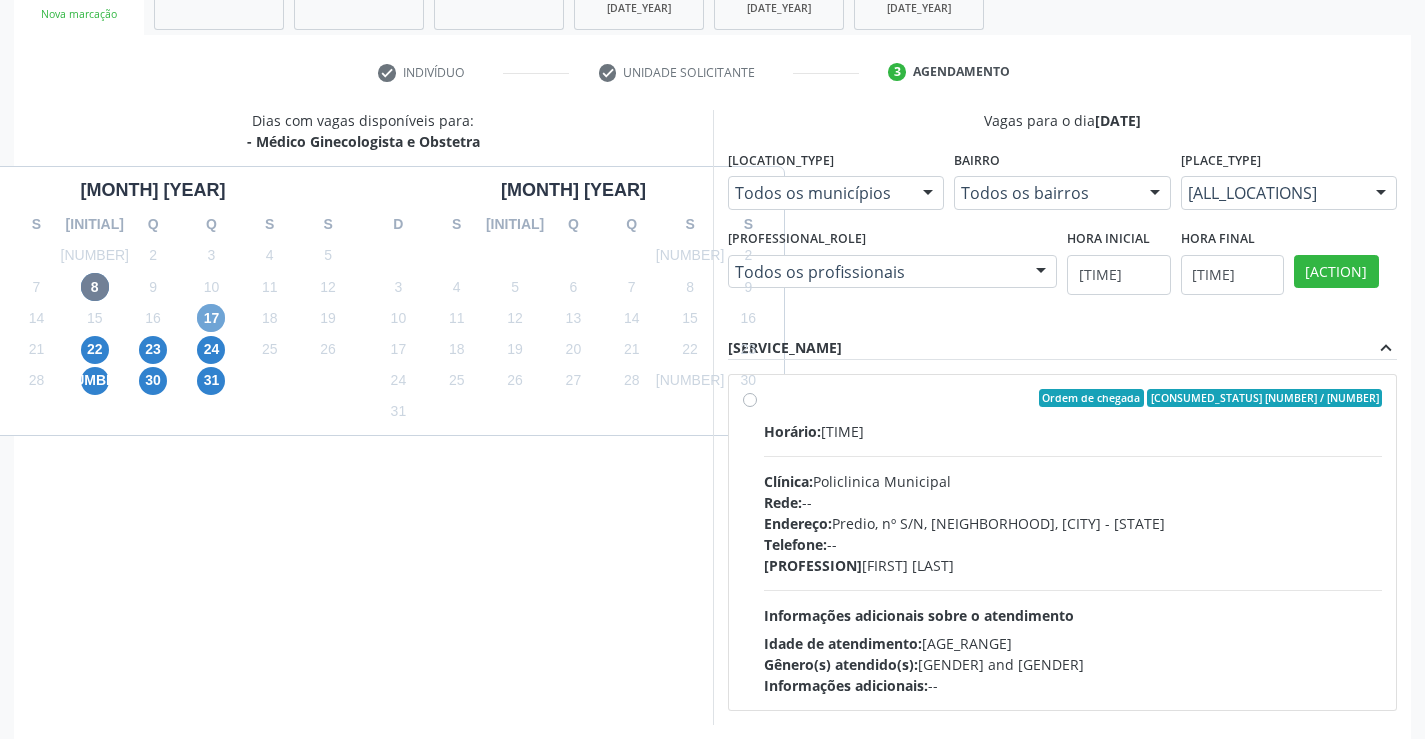 click on "17" at bounding box center [211, 318] 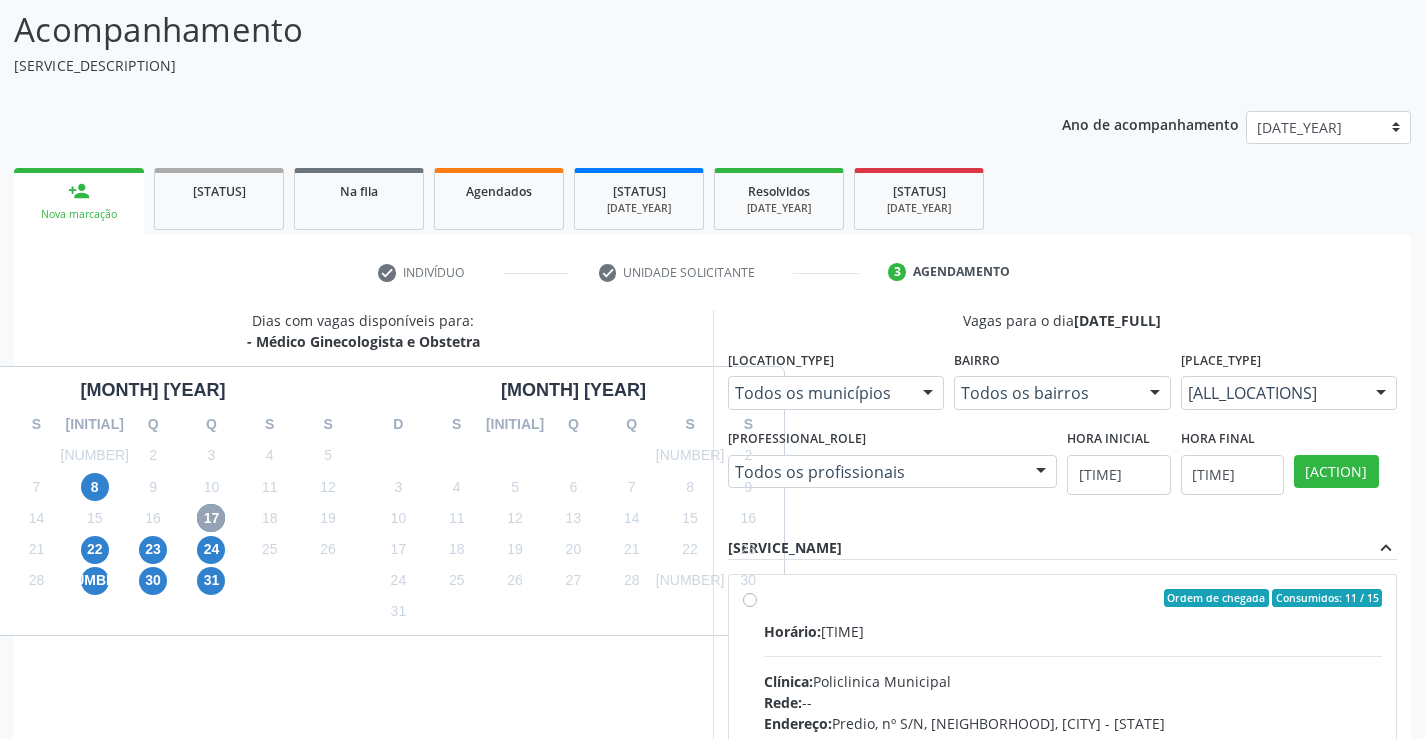 scroll, scrollTop: 331, scrollLeft: 0, axis: vertical 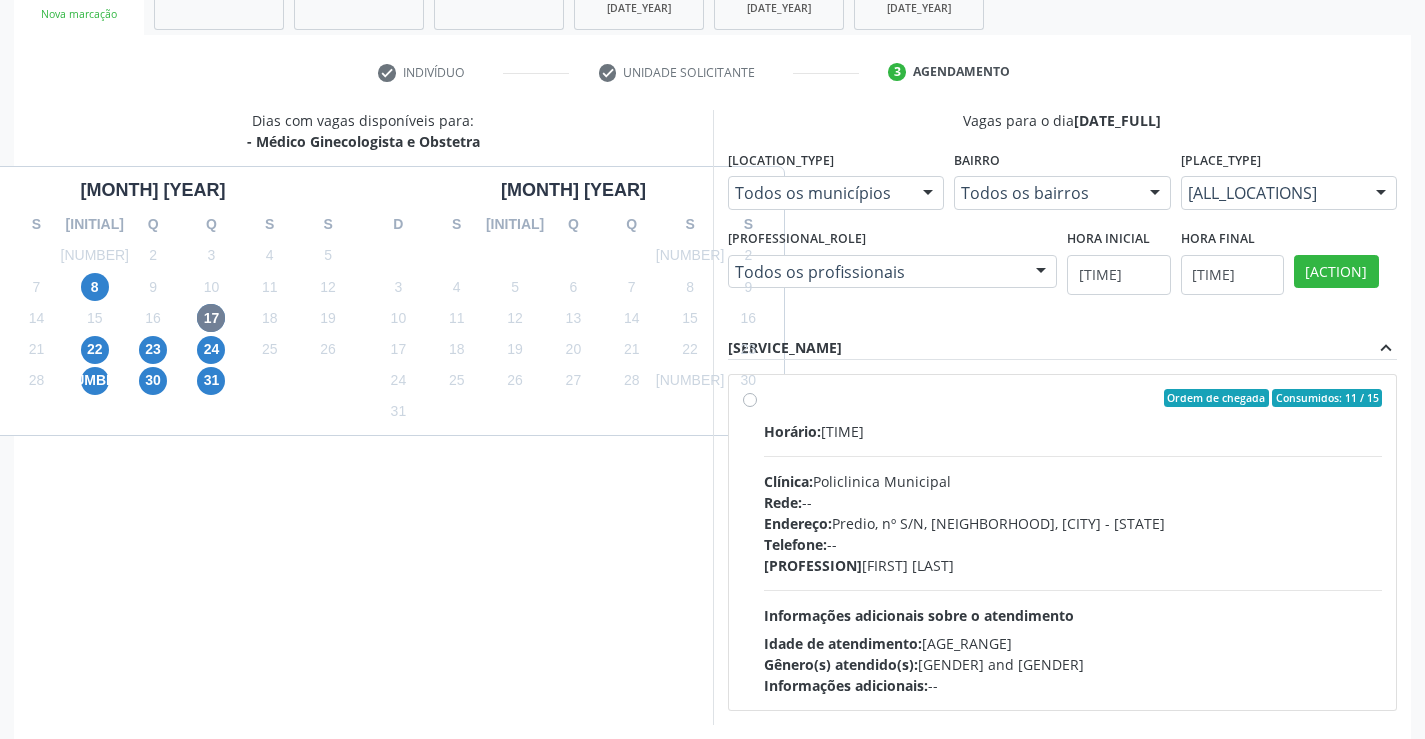 click on "Ordem de chegada
Consumidos: 11 / 15
Horário:   [TIME]
Clínica:  [CLINIC_NAME]
Rede:
--
Endereço:   Predio, nº S/N, [NEIGHBORHOOD], [CITY] - [STATE]
Telefone:   --
Profissional:
[FIRST] [LAST]
Informações adicionais sobre o atendimento
Idade de atendimento:
[AGE_RANGE]
Gênero(s) atendido(s):
Masculino e Feminino
Informações adicionais:
--" at bounding box center [1073, 542] 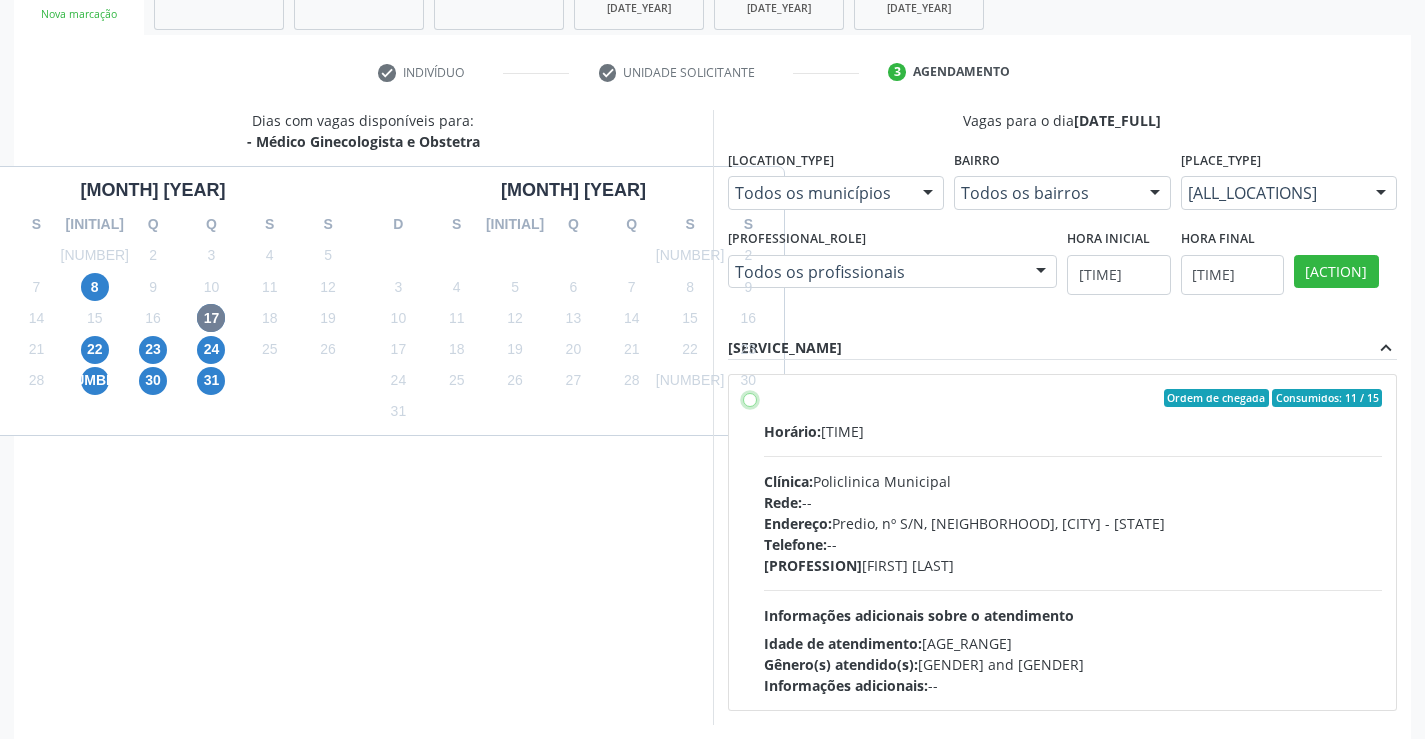 click on "Ordem de chegada
Consumidos: 11 / 15
Horário:   [TIME]
Clínica:  [CLINIC_NAME]
Rede:
--
Endereço:   Predio, nº S/N, [NEIGHBORHOOD], [CITY] - [STATE]
Telefone:   --
Profissional:
[FIRST] [LAST]
Informações adicionais sobre o atendimento
Idade de atendimento:
[AGE_RANGE]
Gênero(s) atendido(s):
Masculino e Feminino
Informações adicionais:
--" at bounding box center [750, 398] 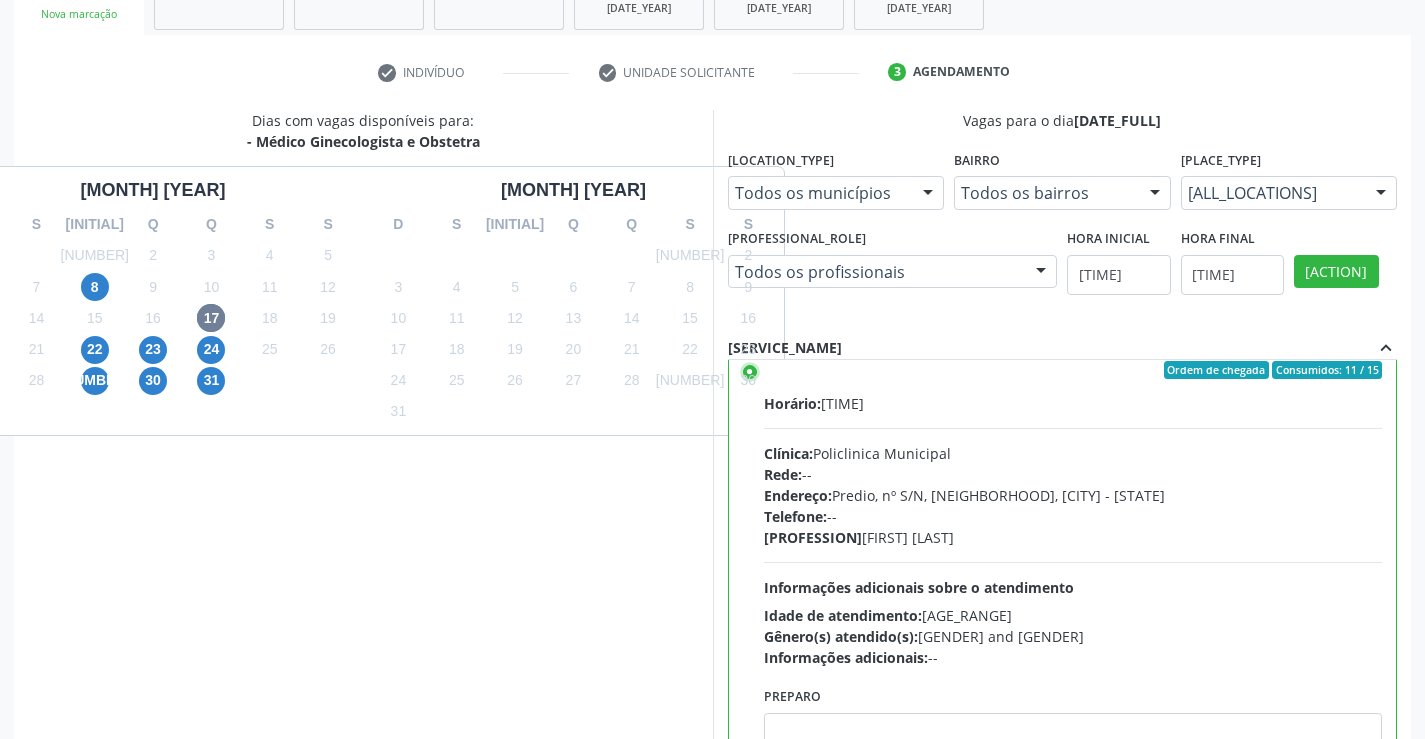 scroll, scrollTop: 99, scrollLeft: 0, axis: vertical 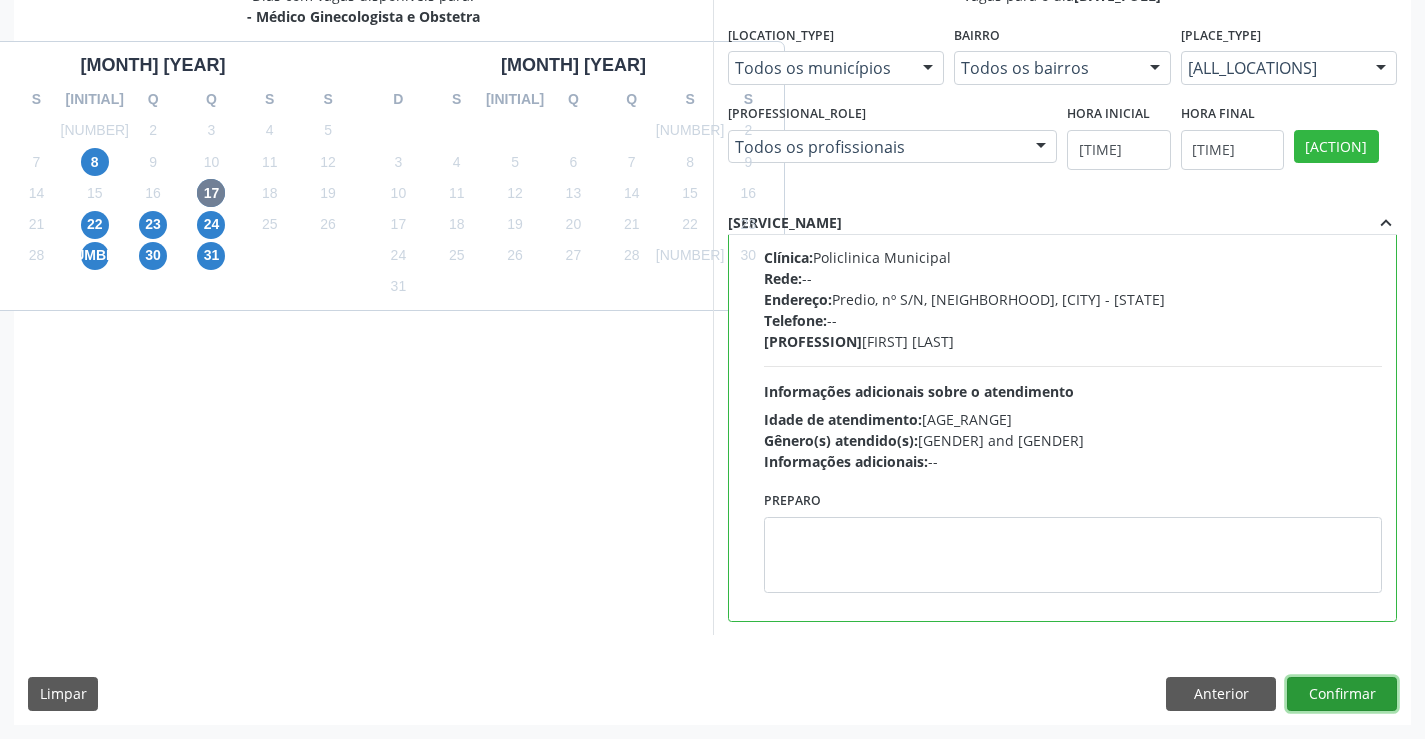 click on "Confirmar" at bounding box center [1342, 694] 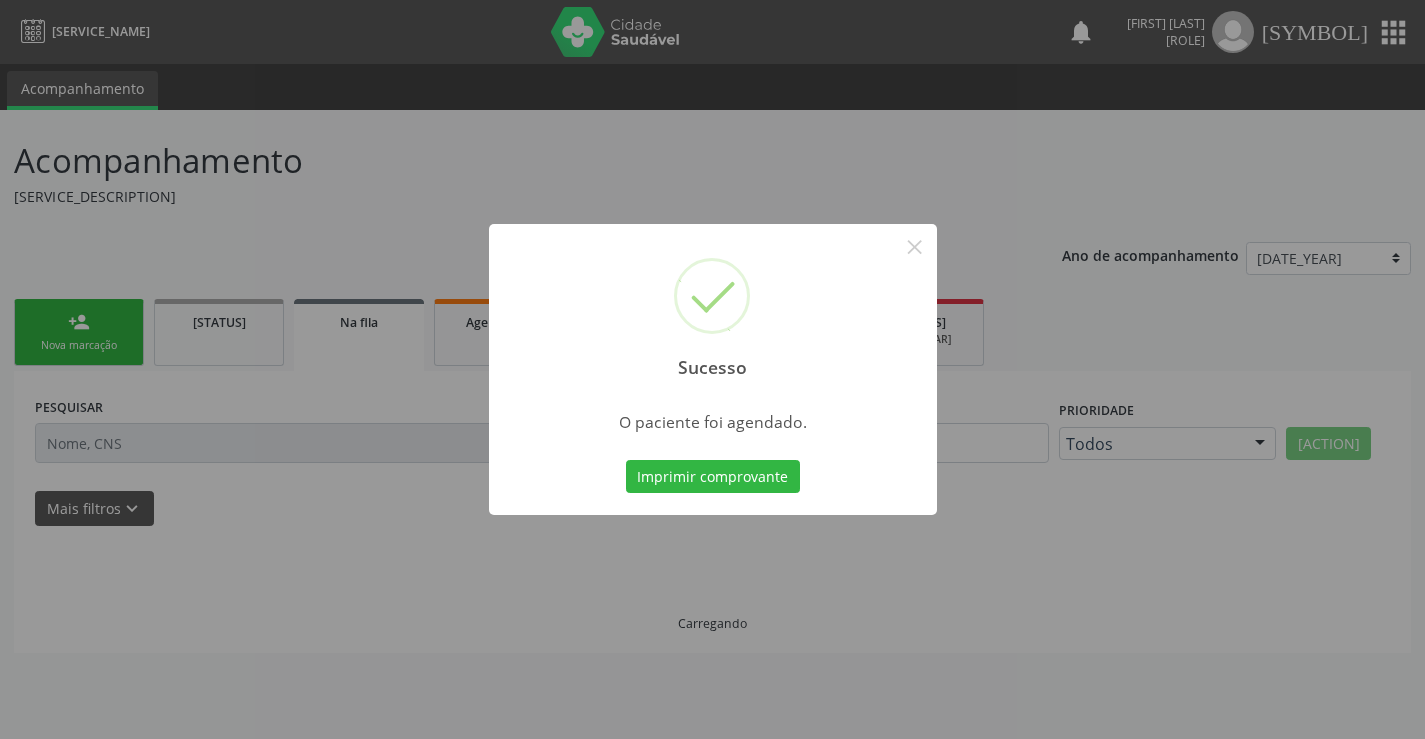 scroll, scrollTop: 0, scrollLeft: 0, axis: both 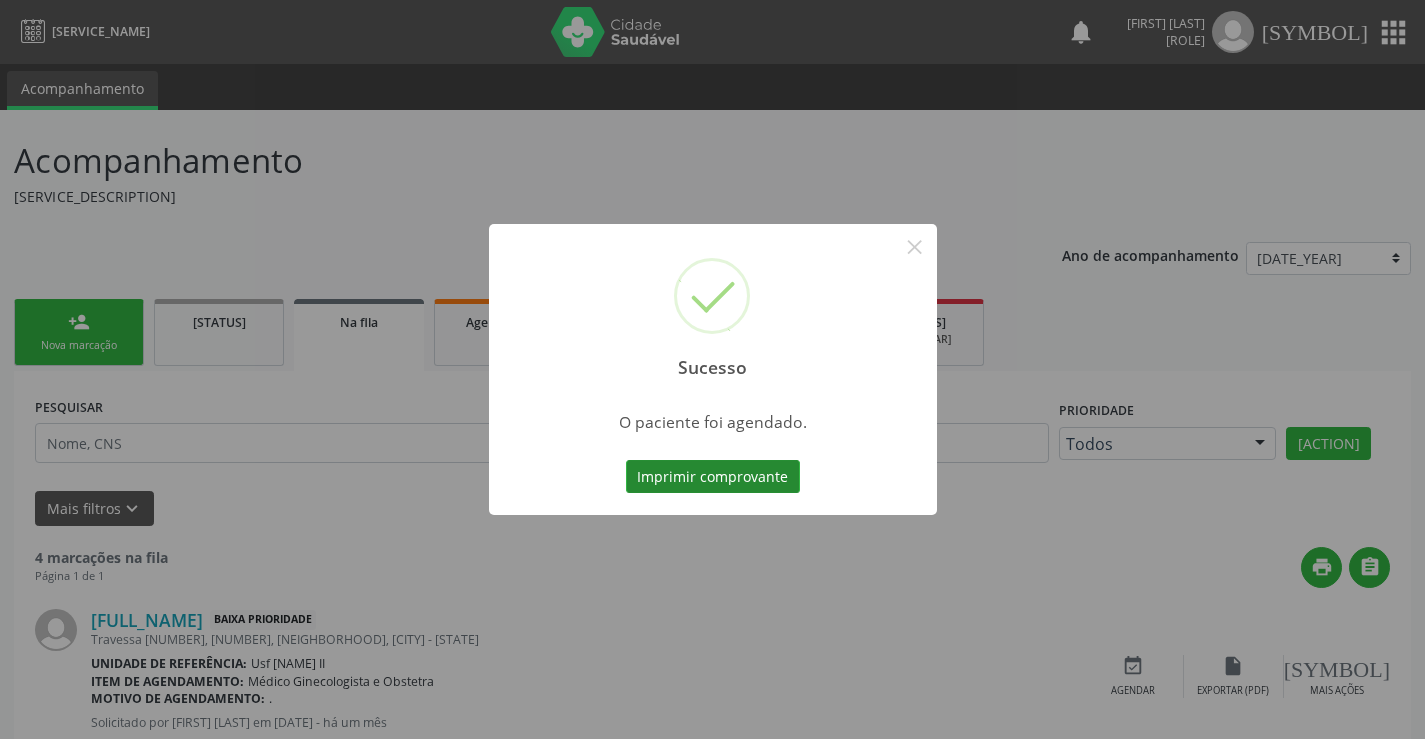 click on "Imprimir comprovante" at bounding box center [713, 477] 